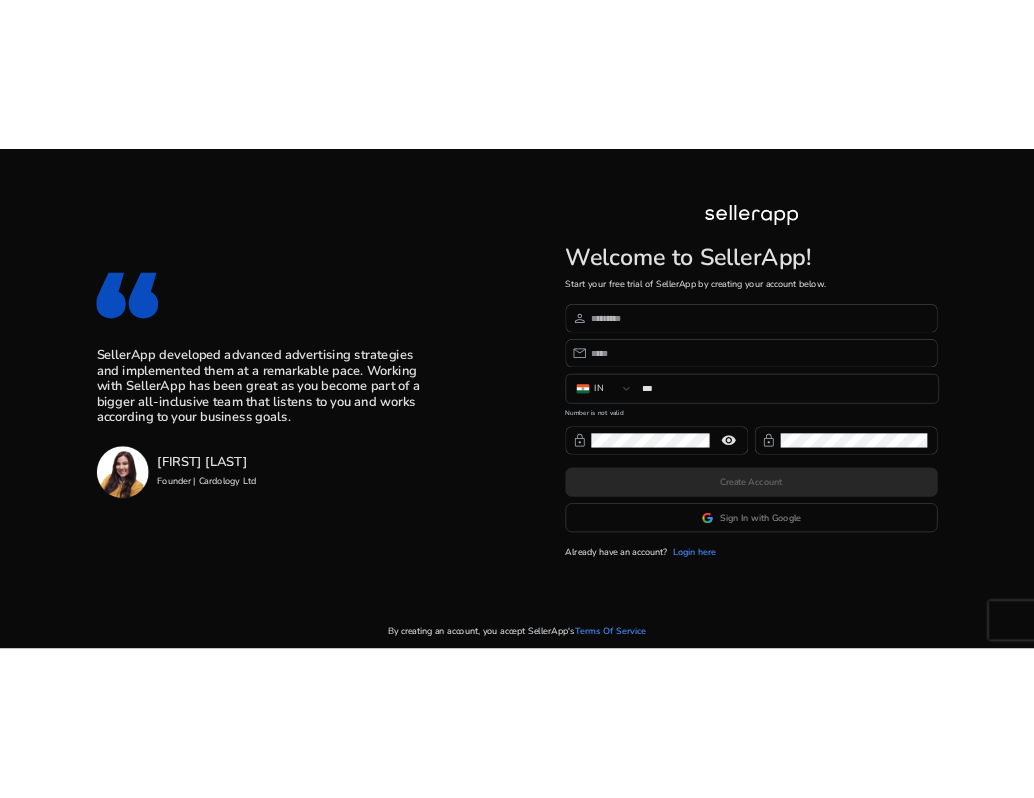 scroll, scrollTop: 0, scrollLeft: 0, axis: both 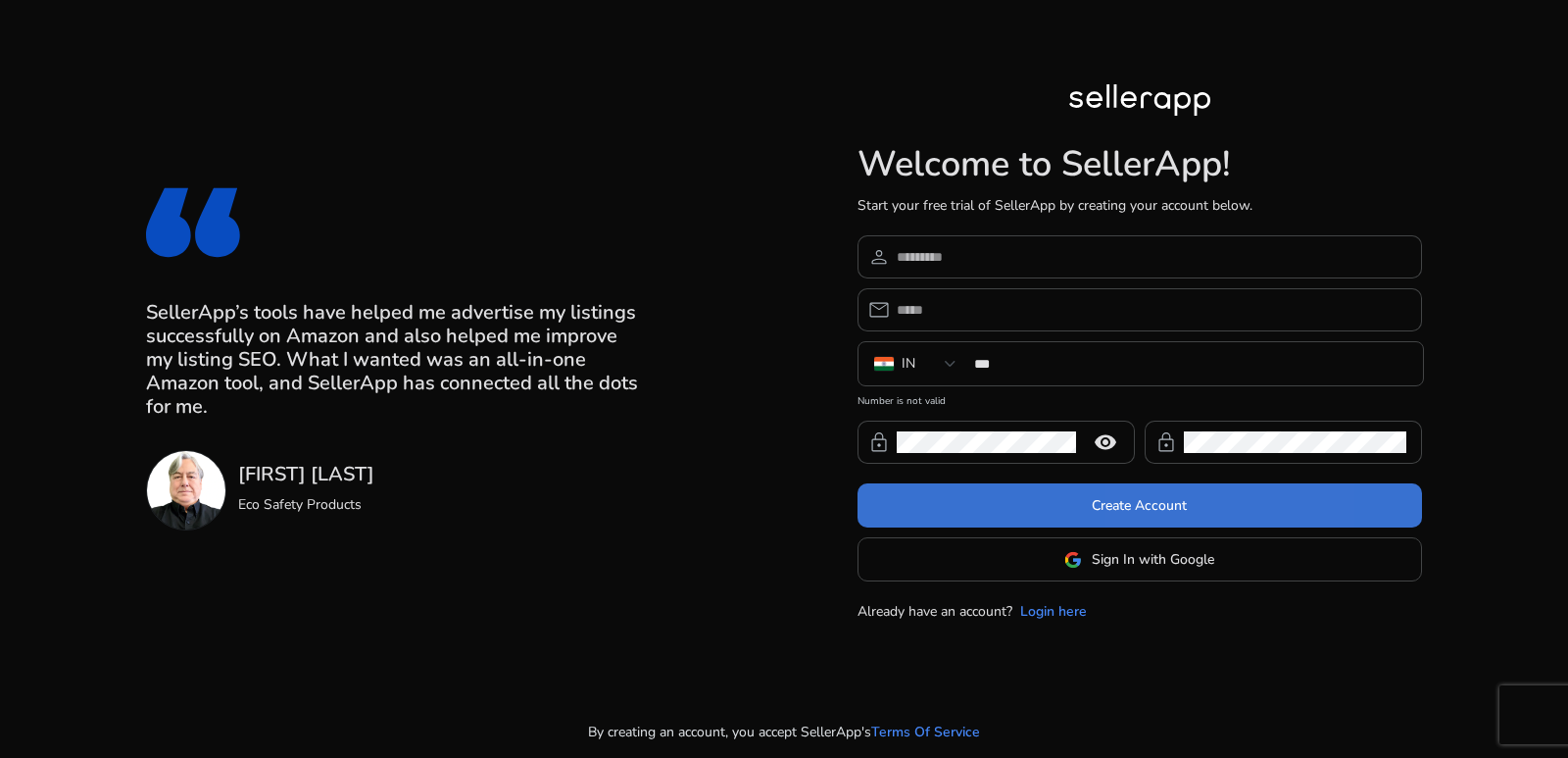 click at bounding box center (1140, 506) 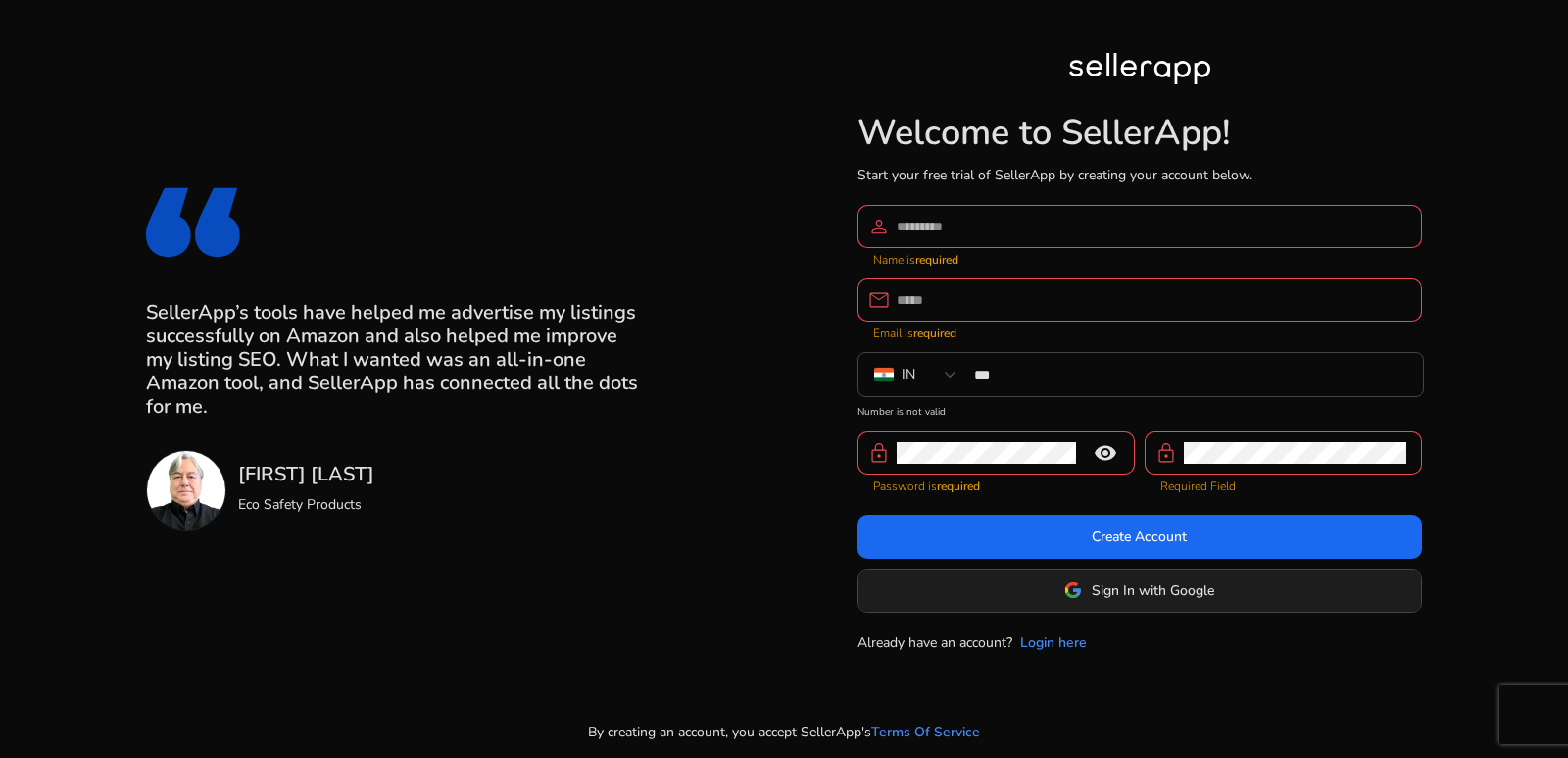 click on "Sign In with Google" 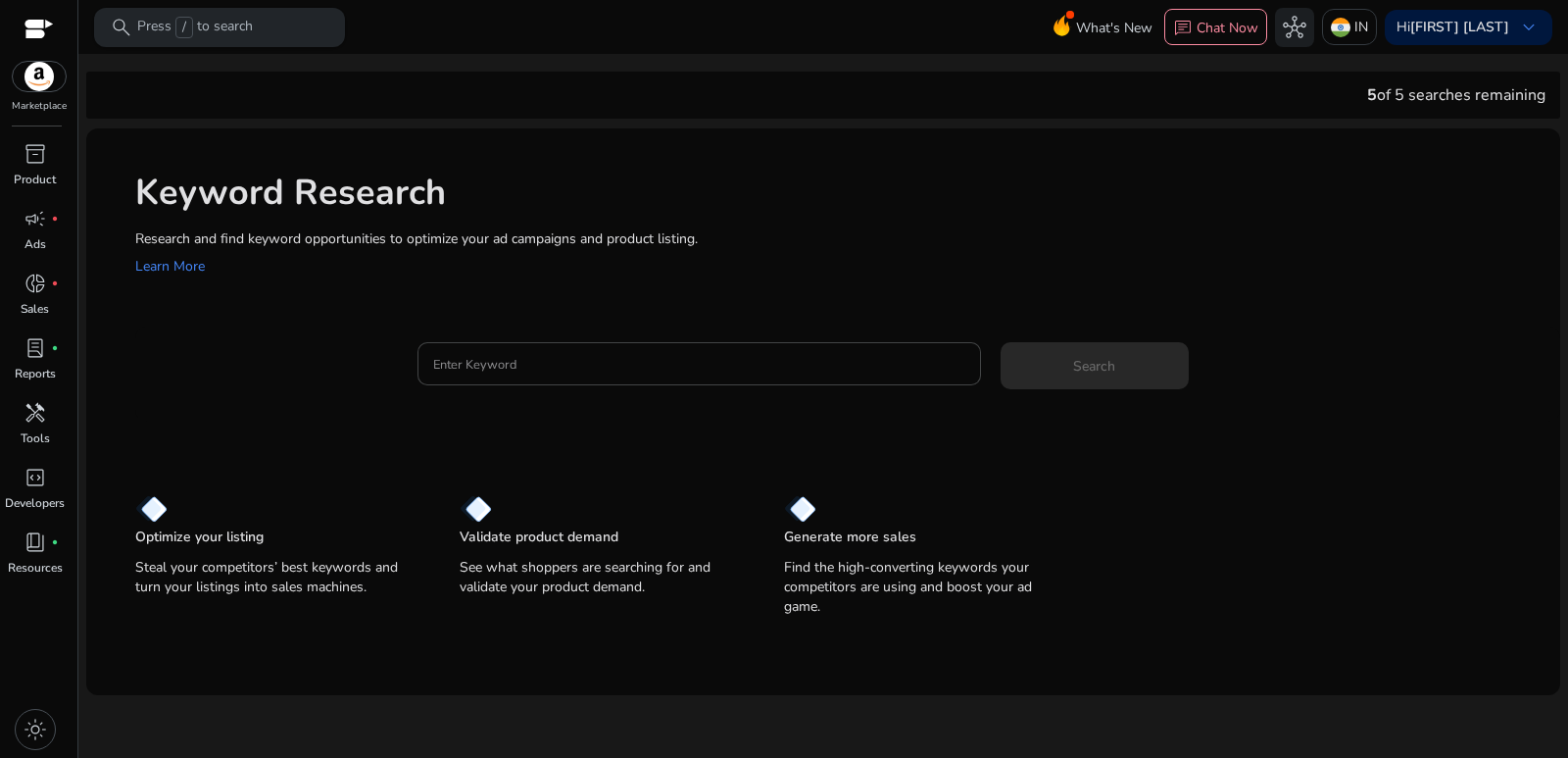click on "Press  /  to search" at bounding box center (195, 27) 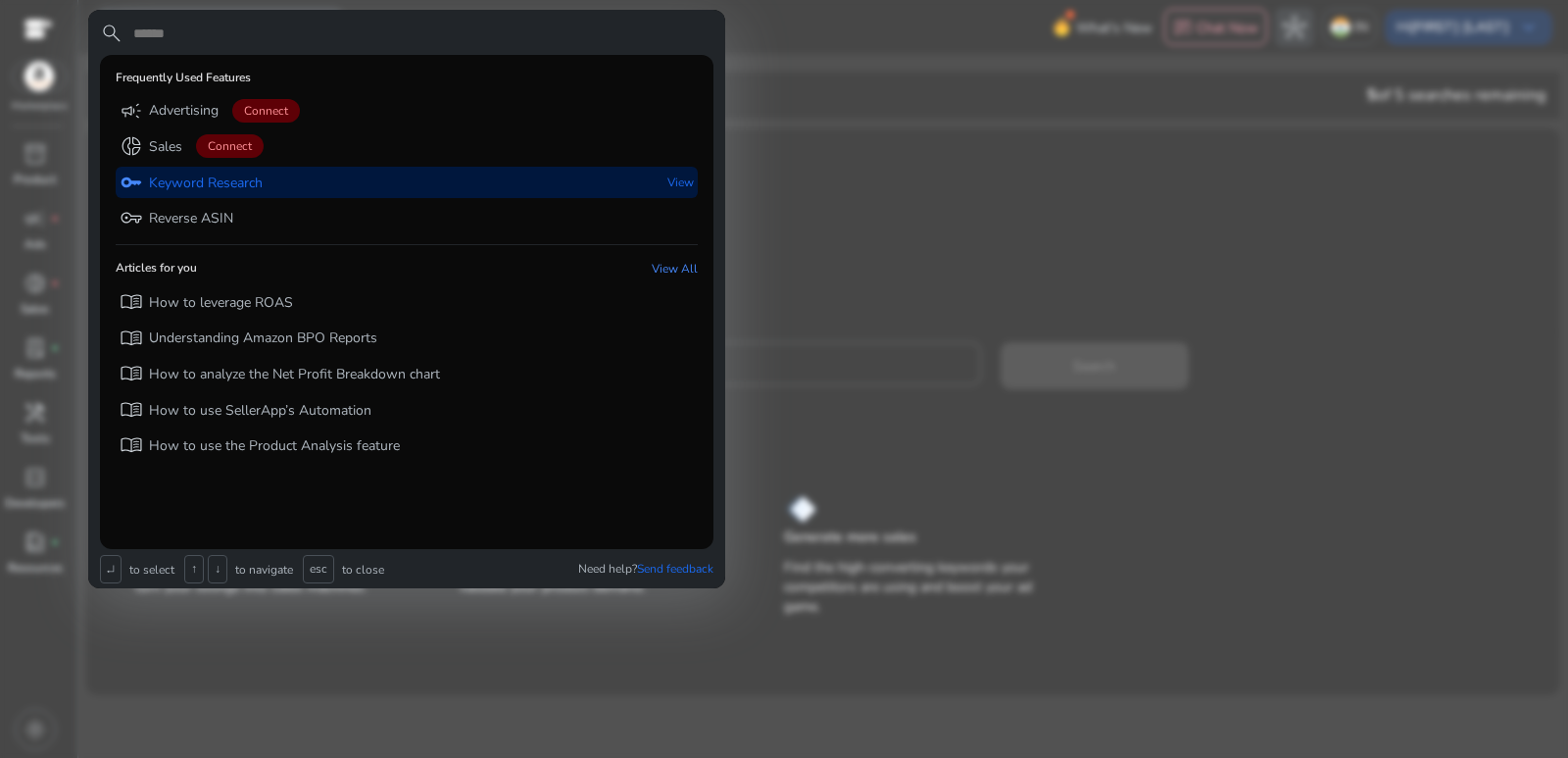 click on "Keyword Research" at bounding box center (206, 183) 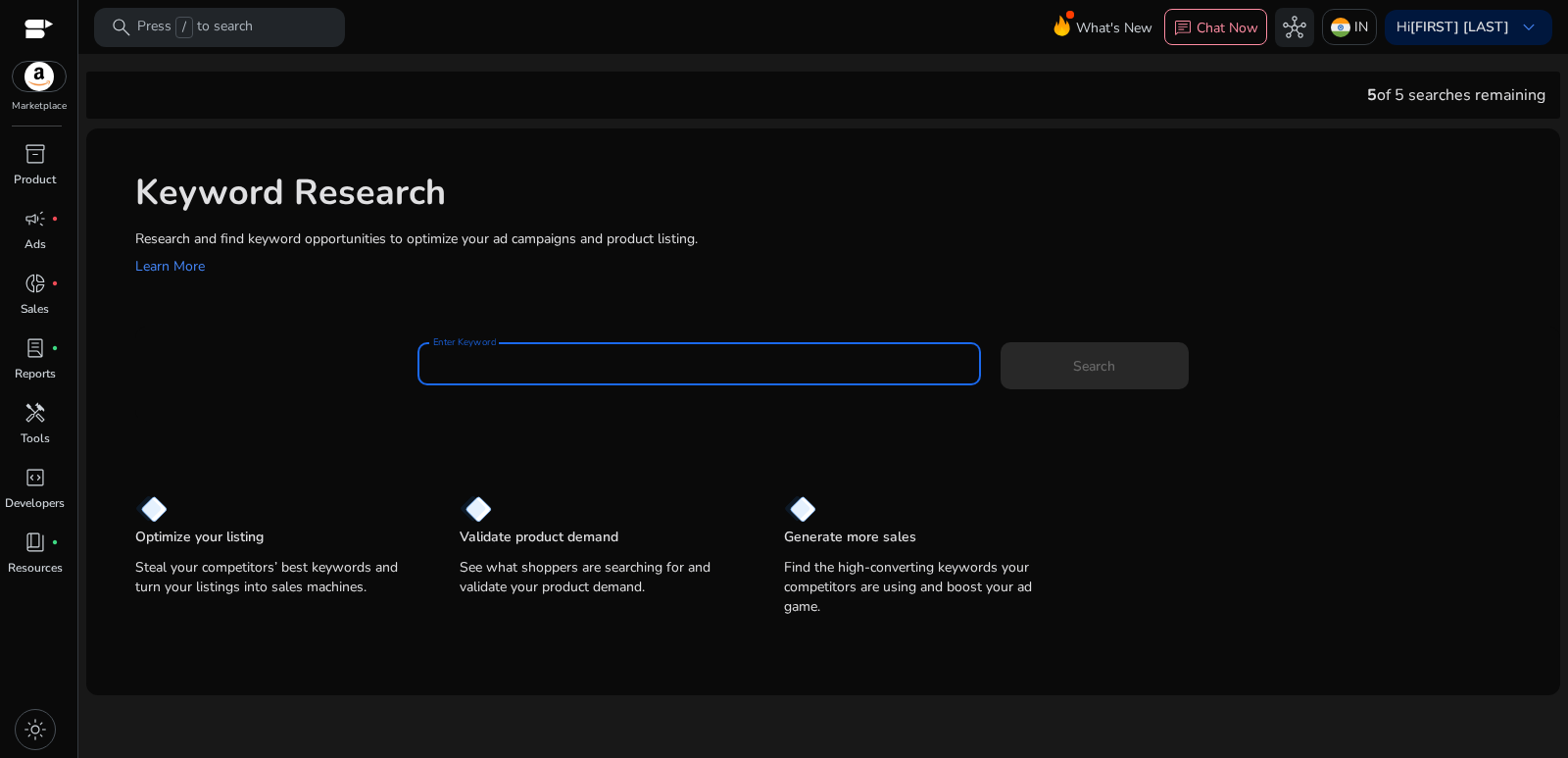 click on "Enter Keyword" at bounding box center (699, 364) 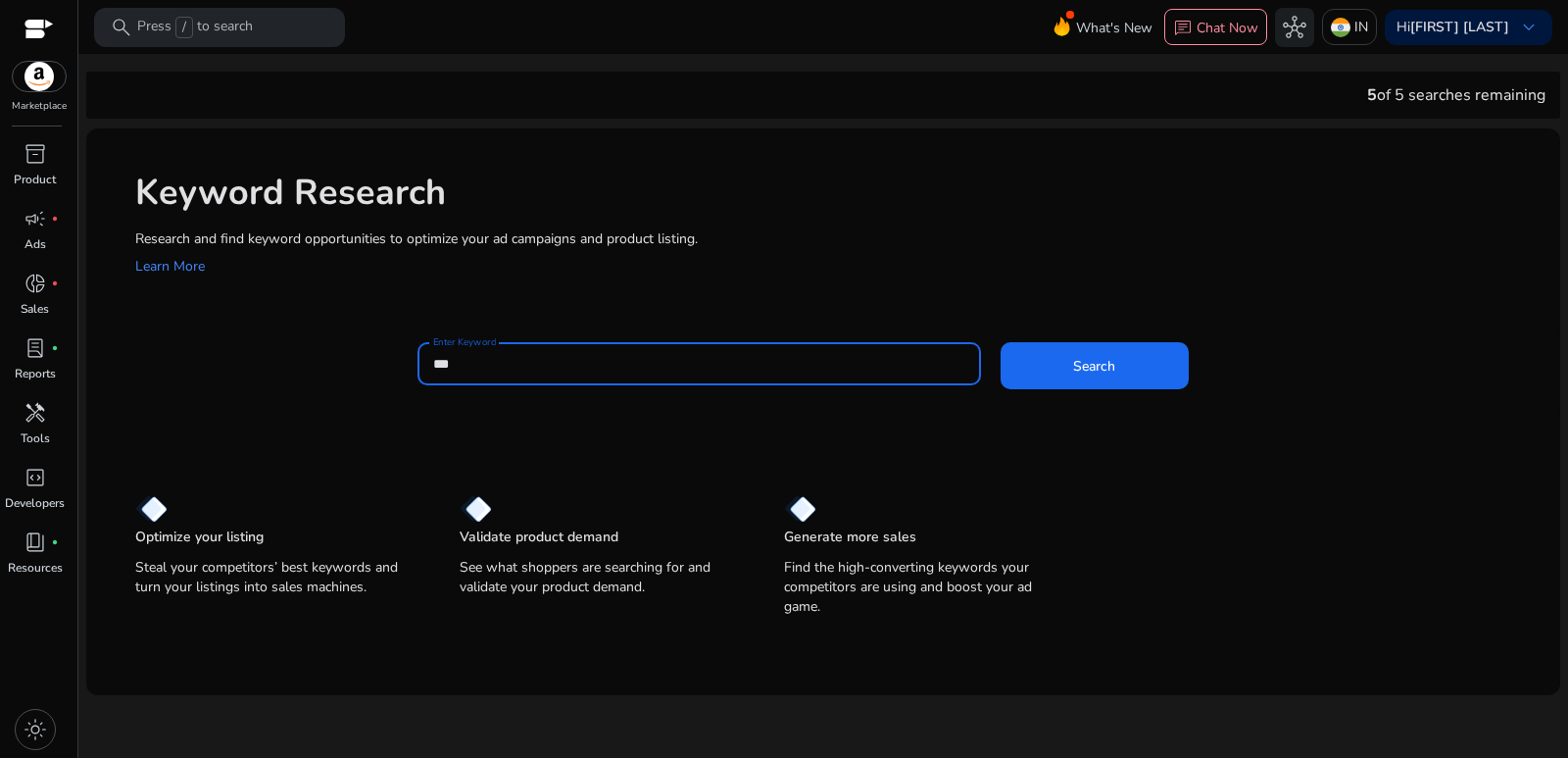 scroll, scrollTop: 0, scrollLeft: 0, axis: both 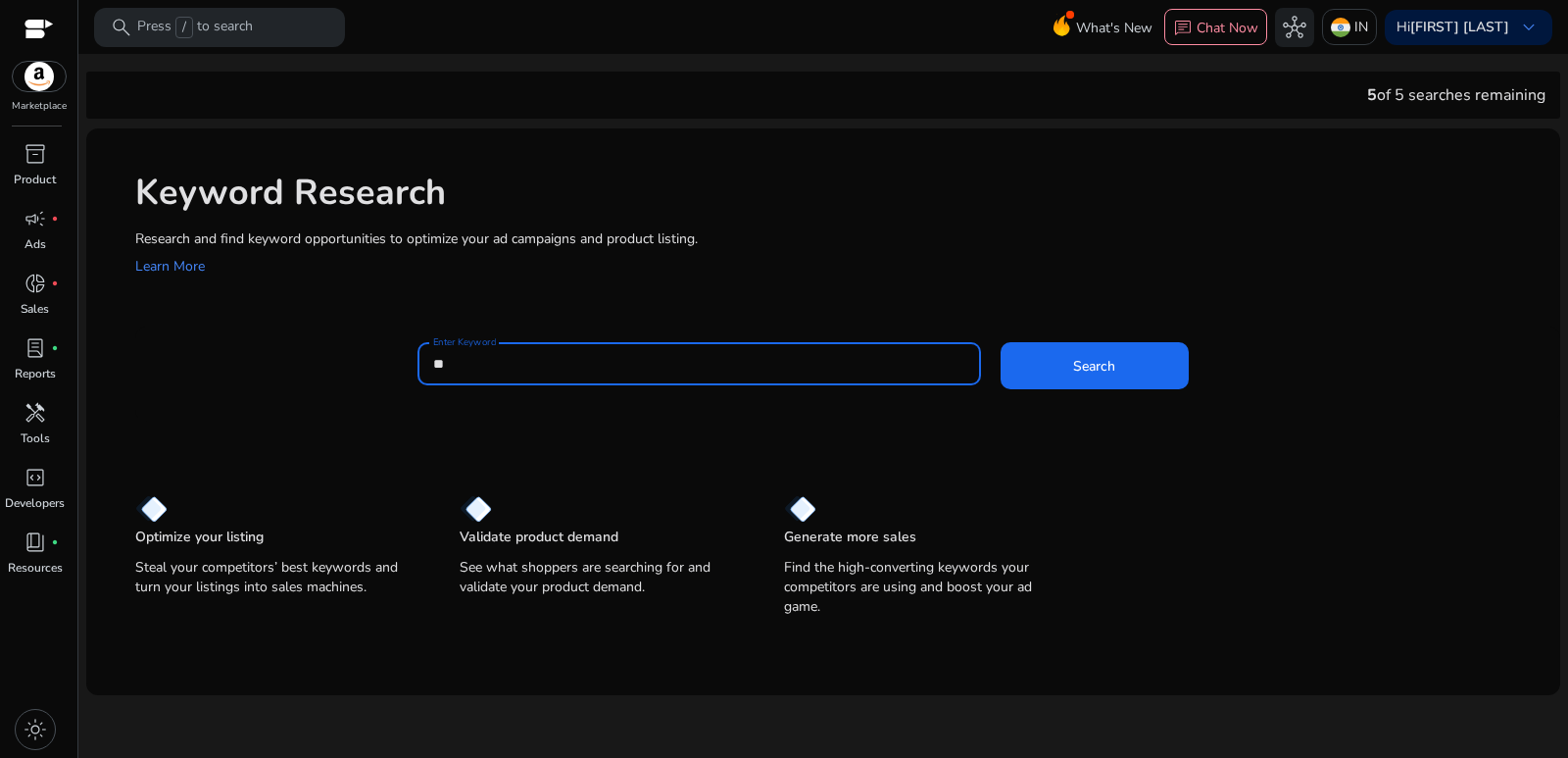 type on "*" 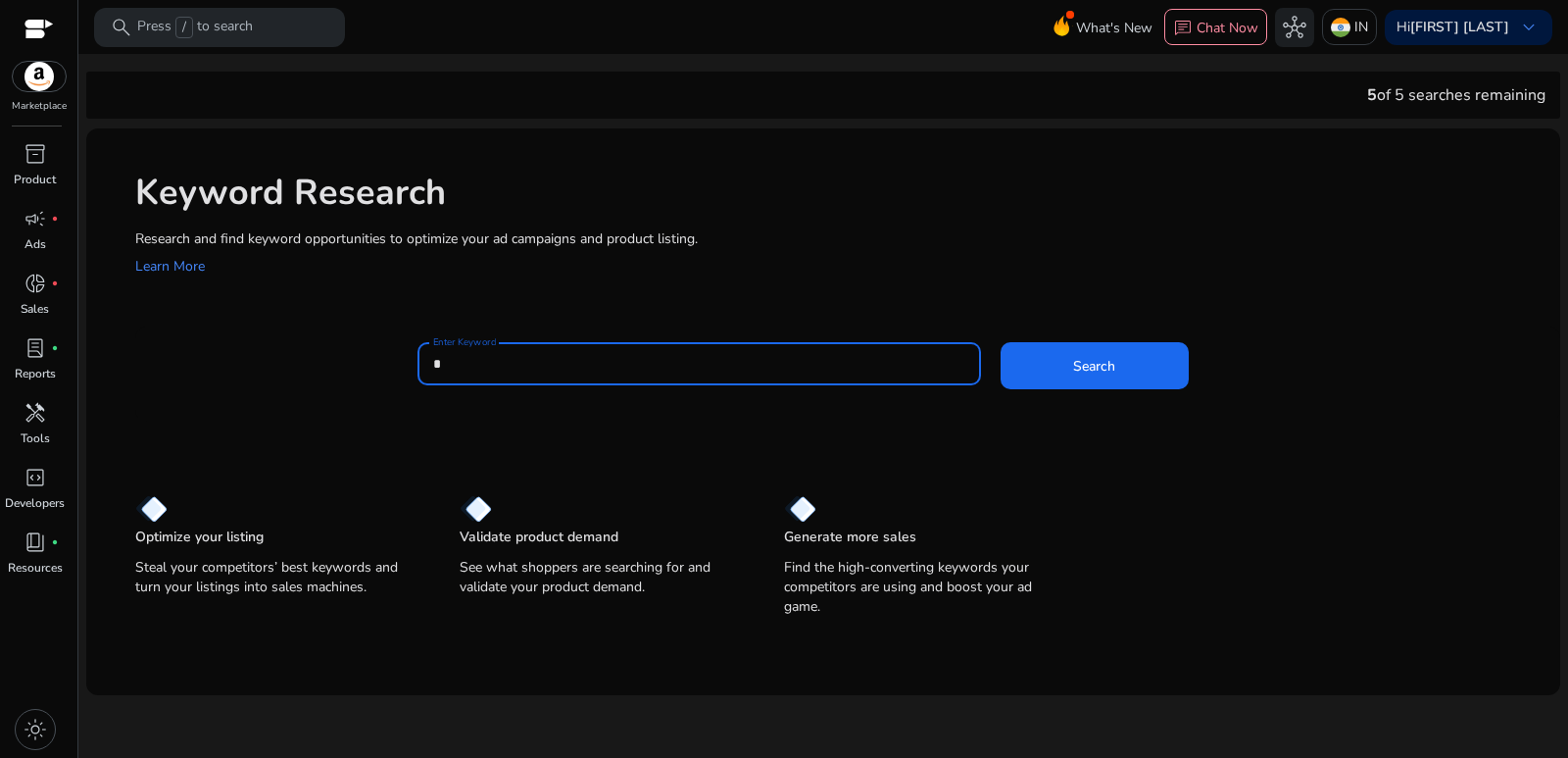 type 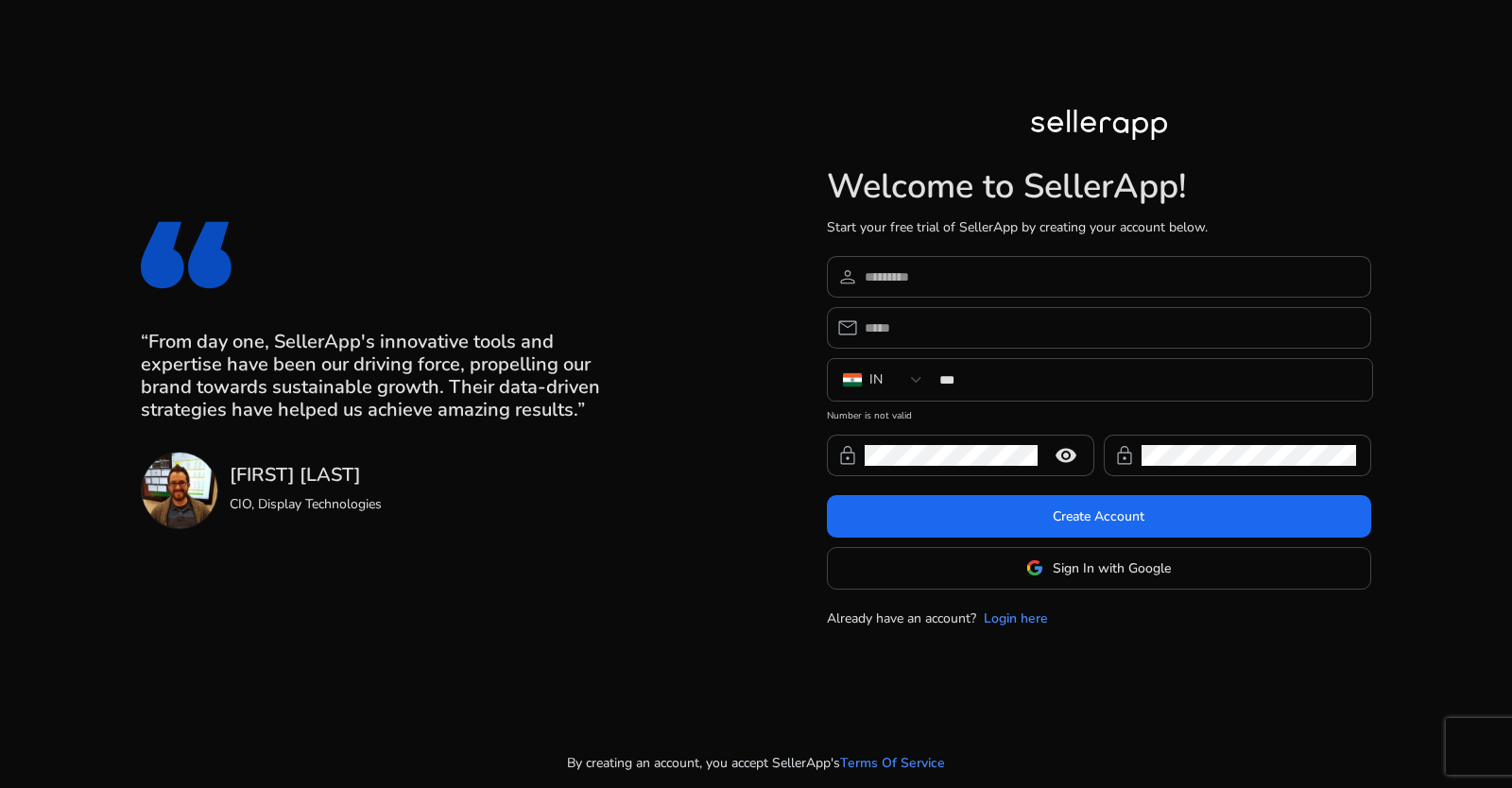 scroll, scrollTop: 0, scrollLeft: 0, axis: both 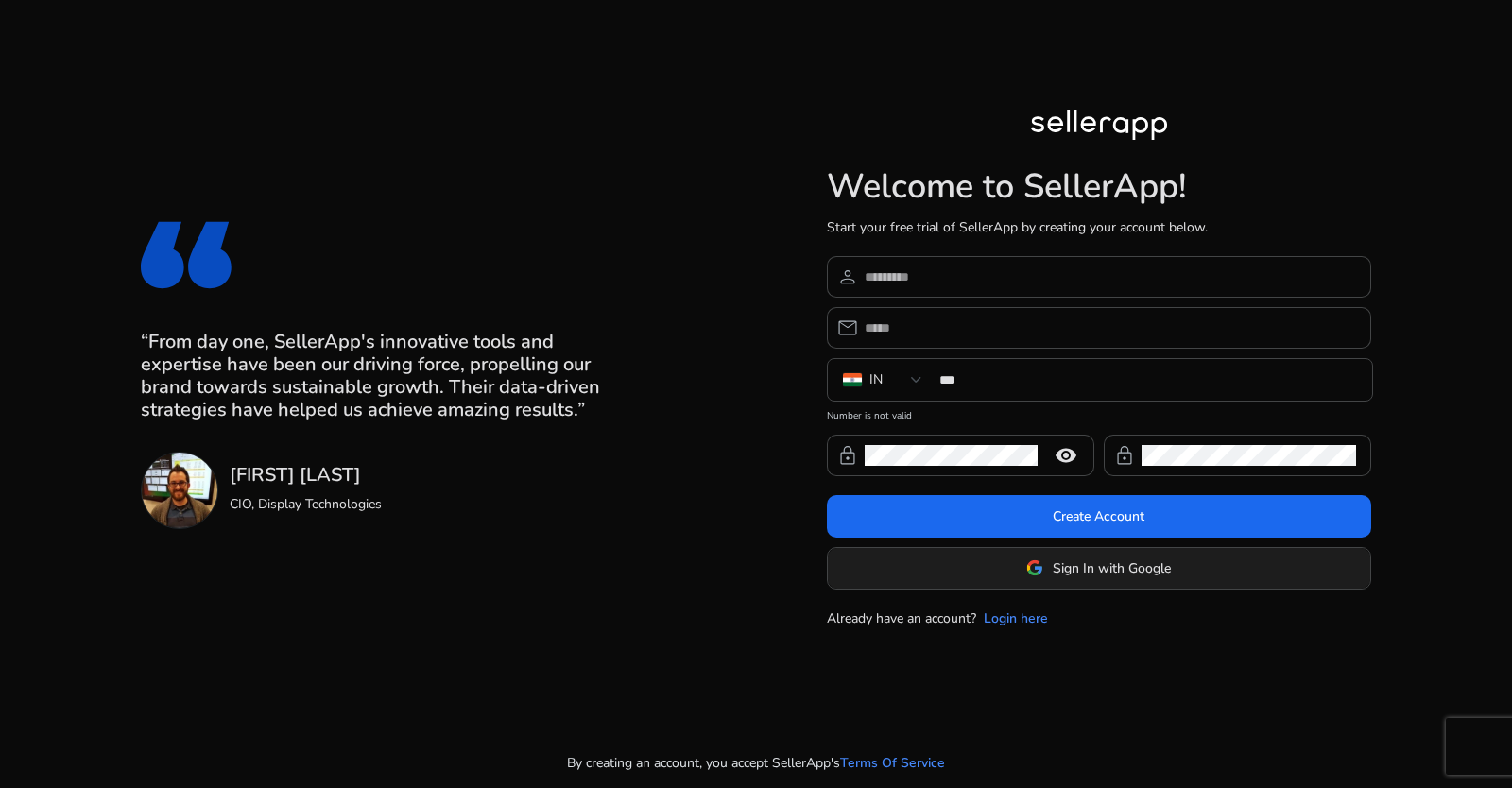 click on "Sign In with Google" 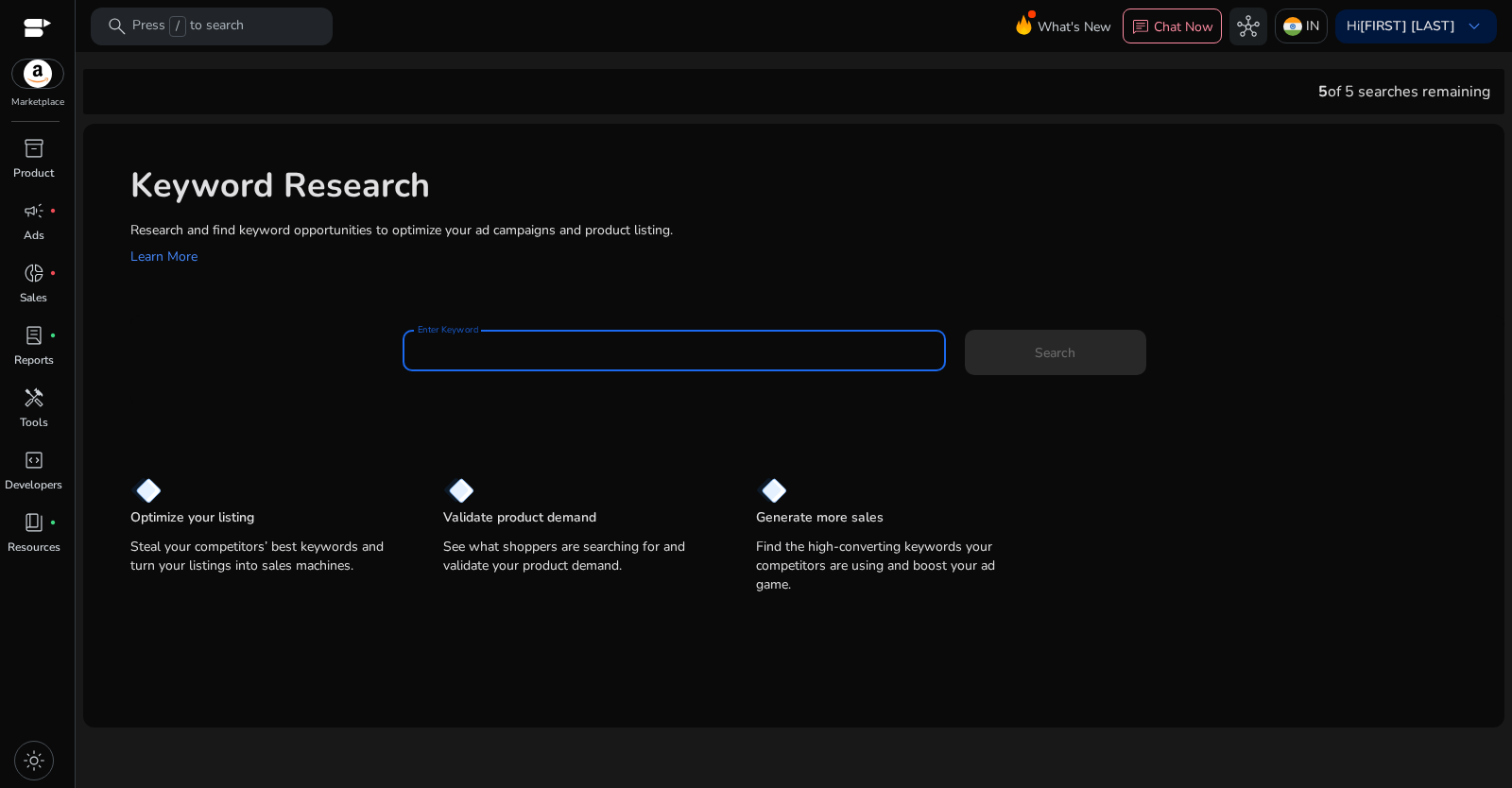 paste on "**********" 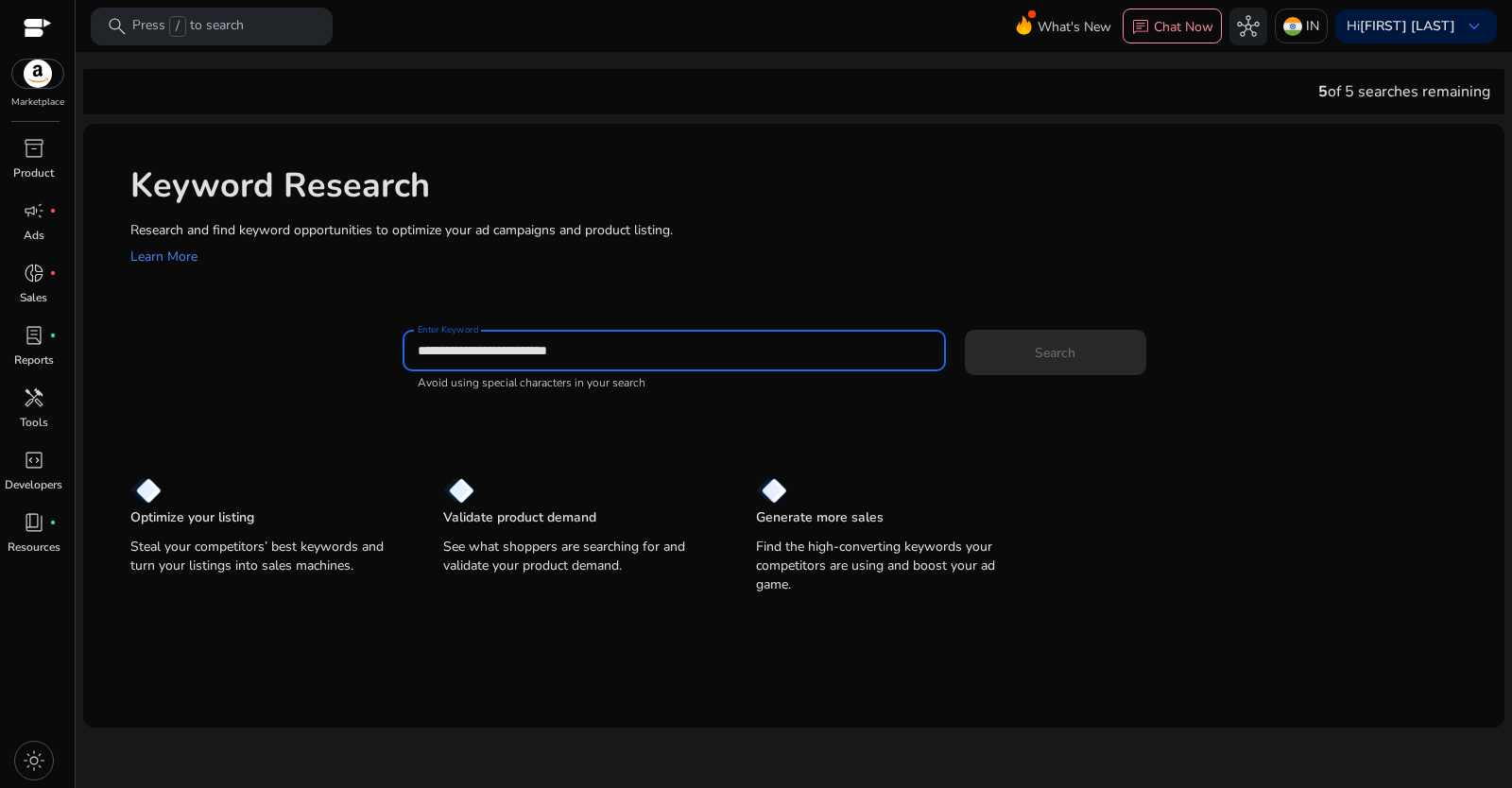 click on "**********" at bounding box center (674, 351) 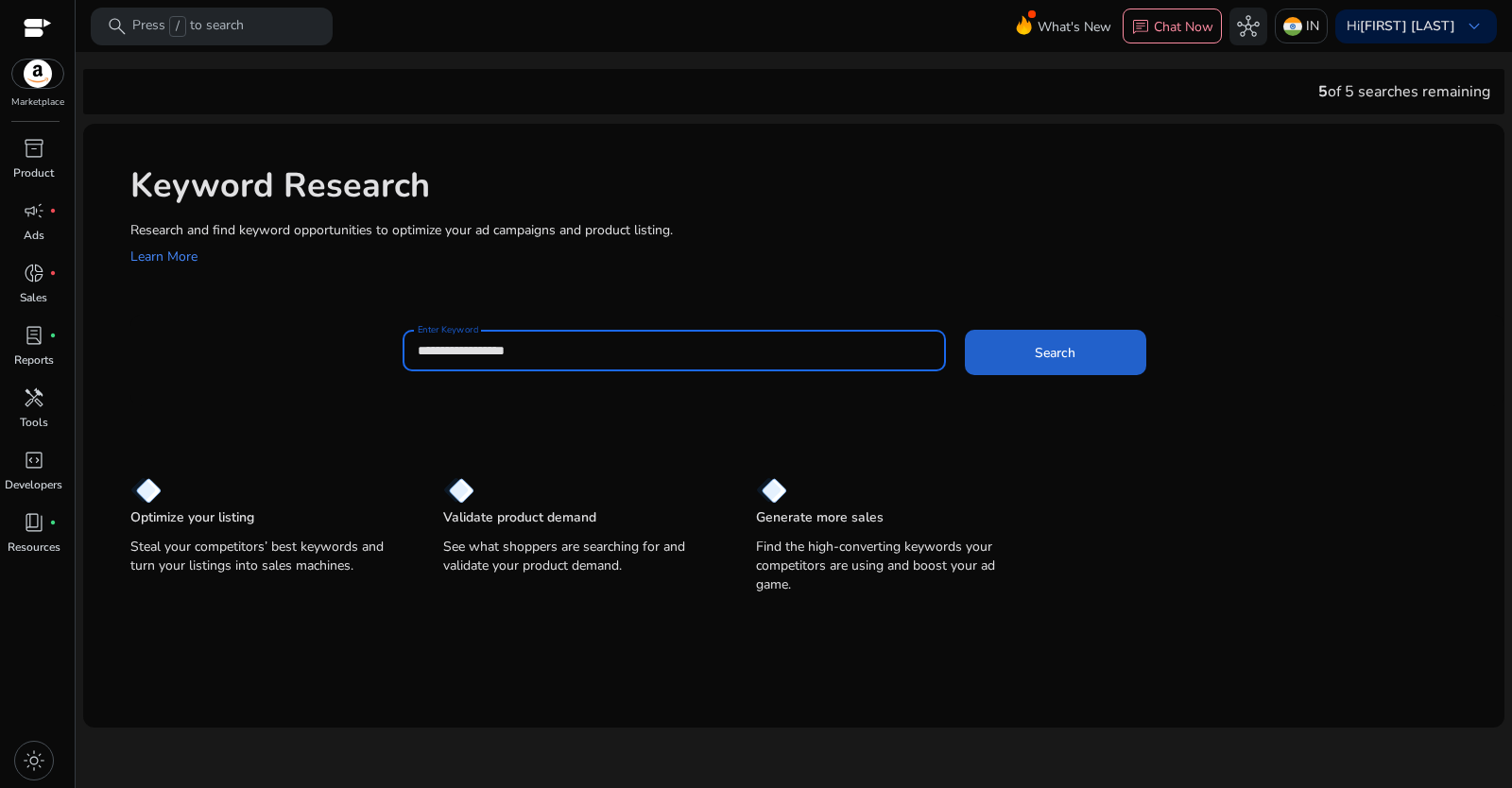 type on "**********" 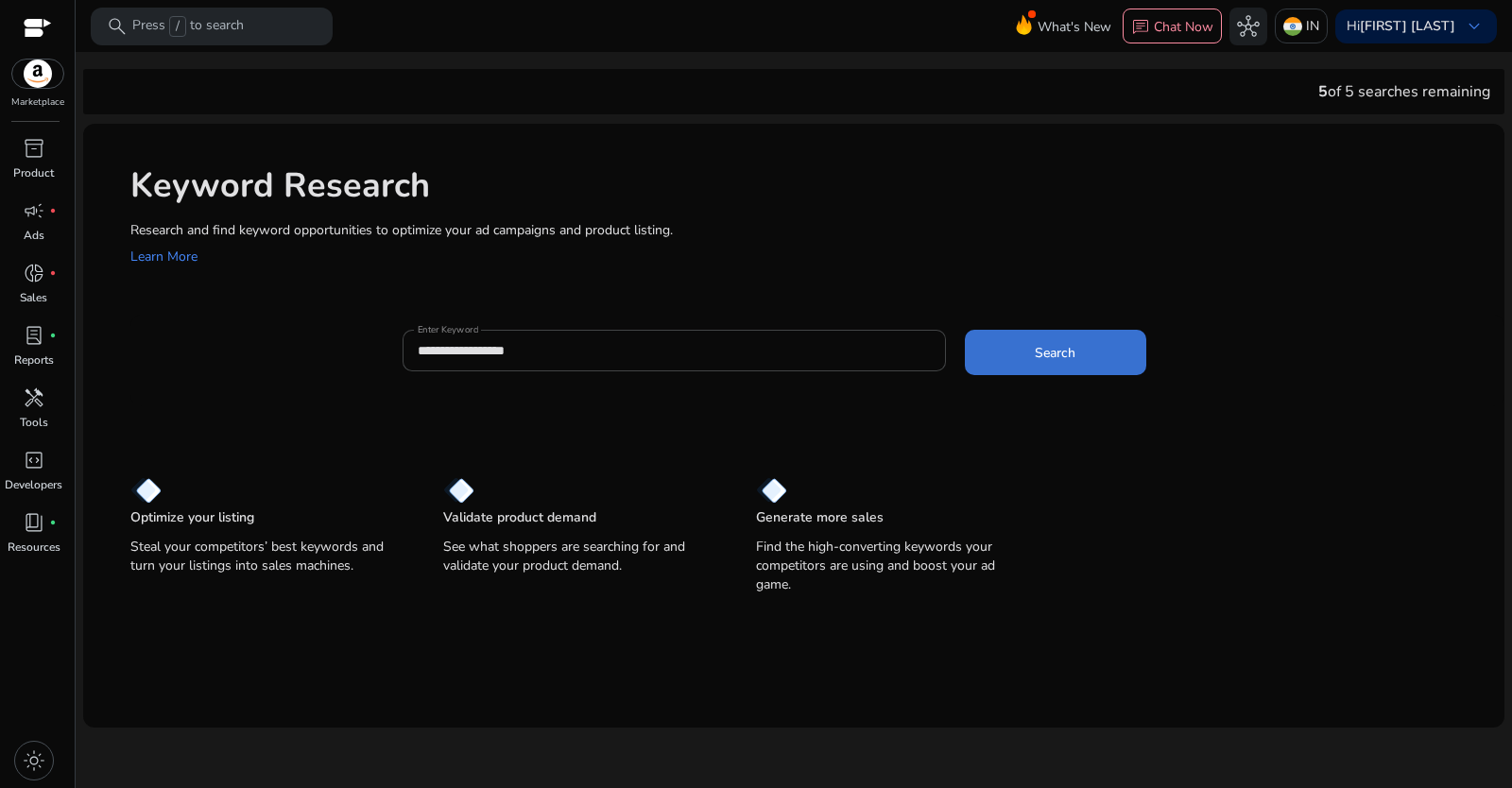 click on "Search" 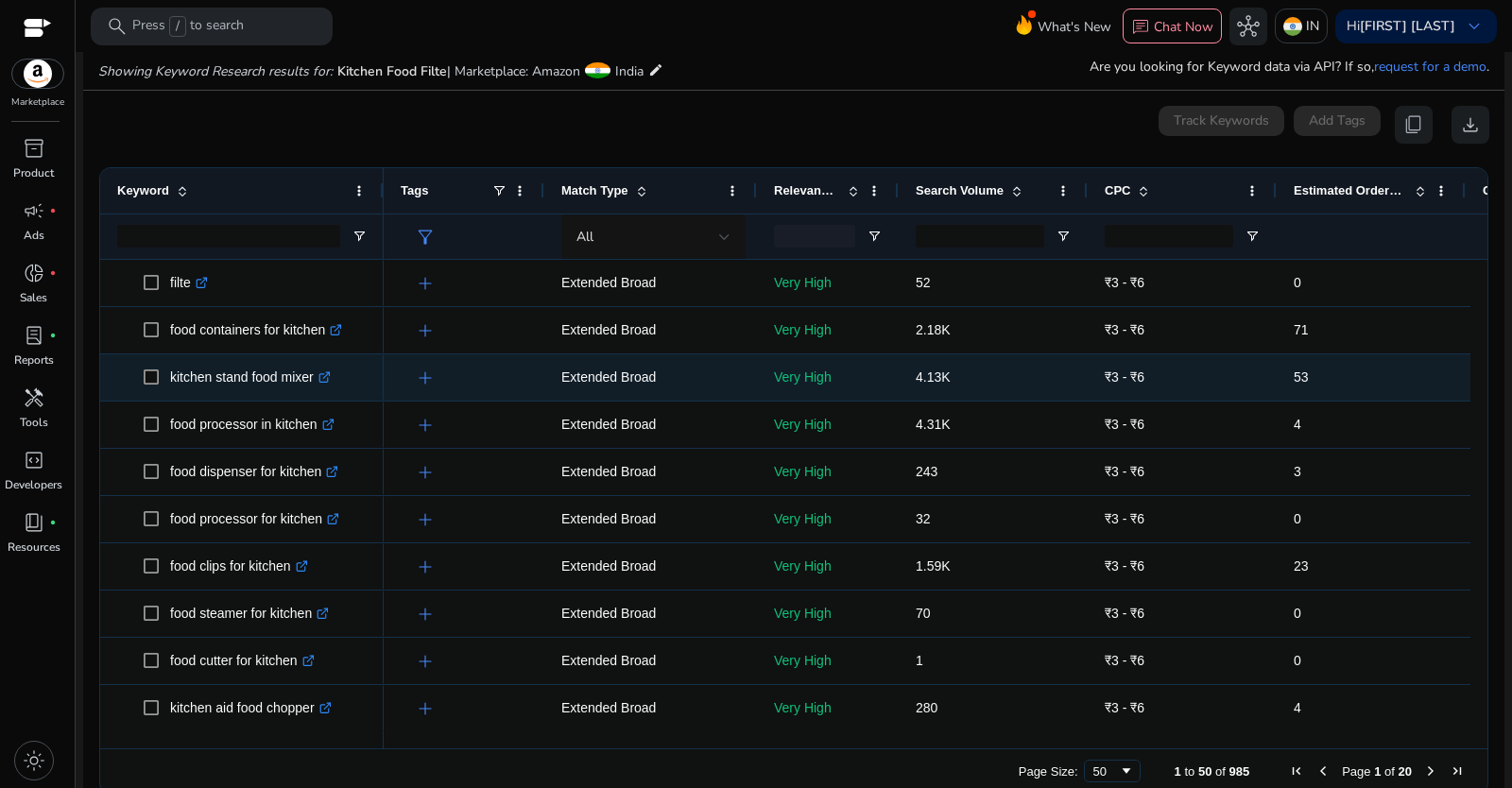 scroll, scrollTop: 225, scrollLeft: 0, axis: vertical 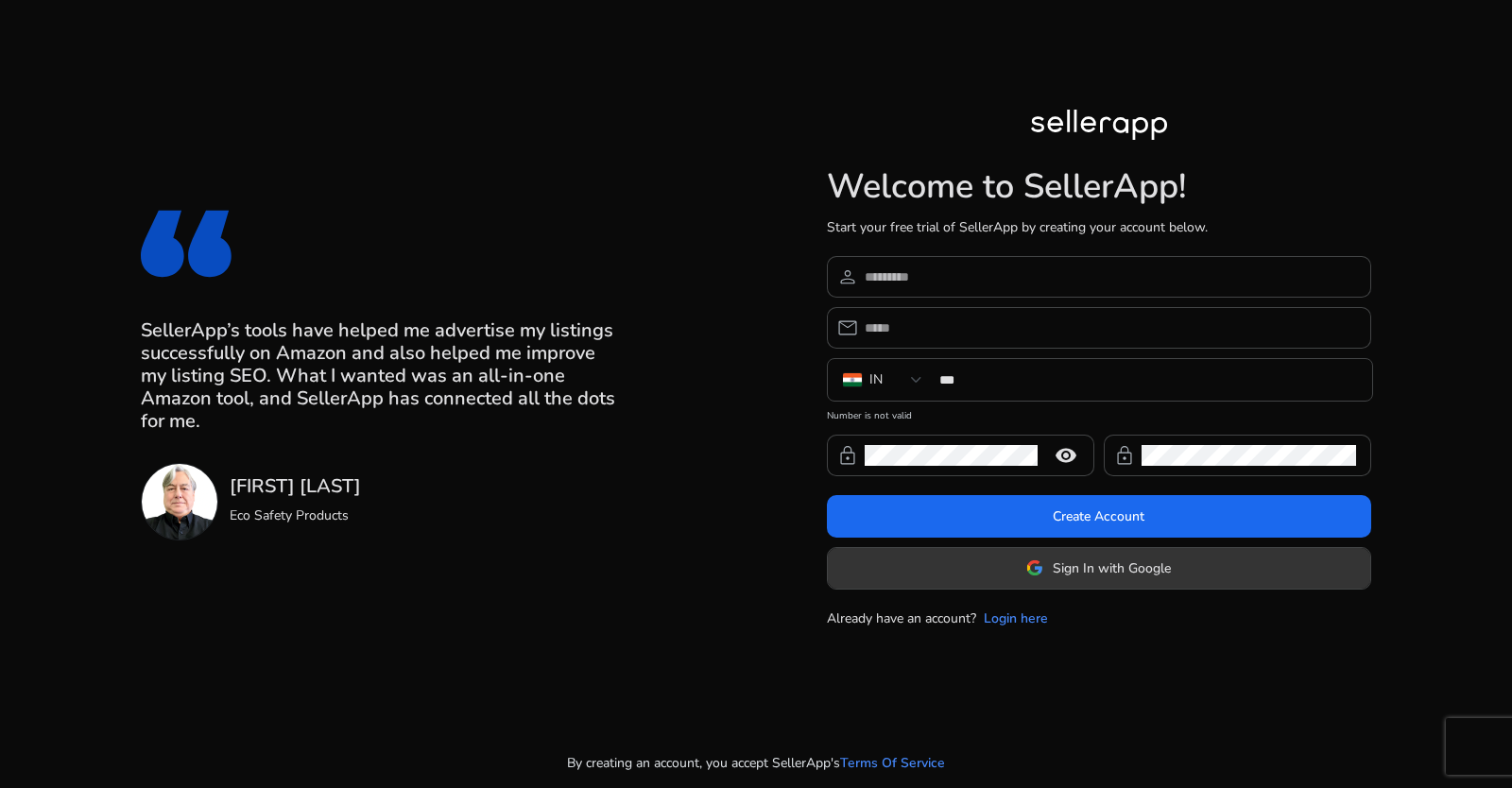 click 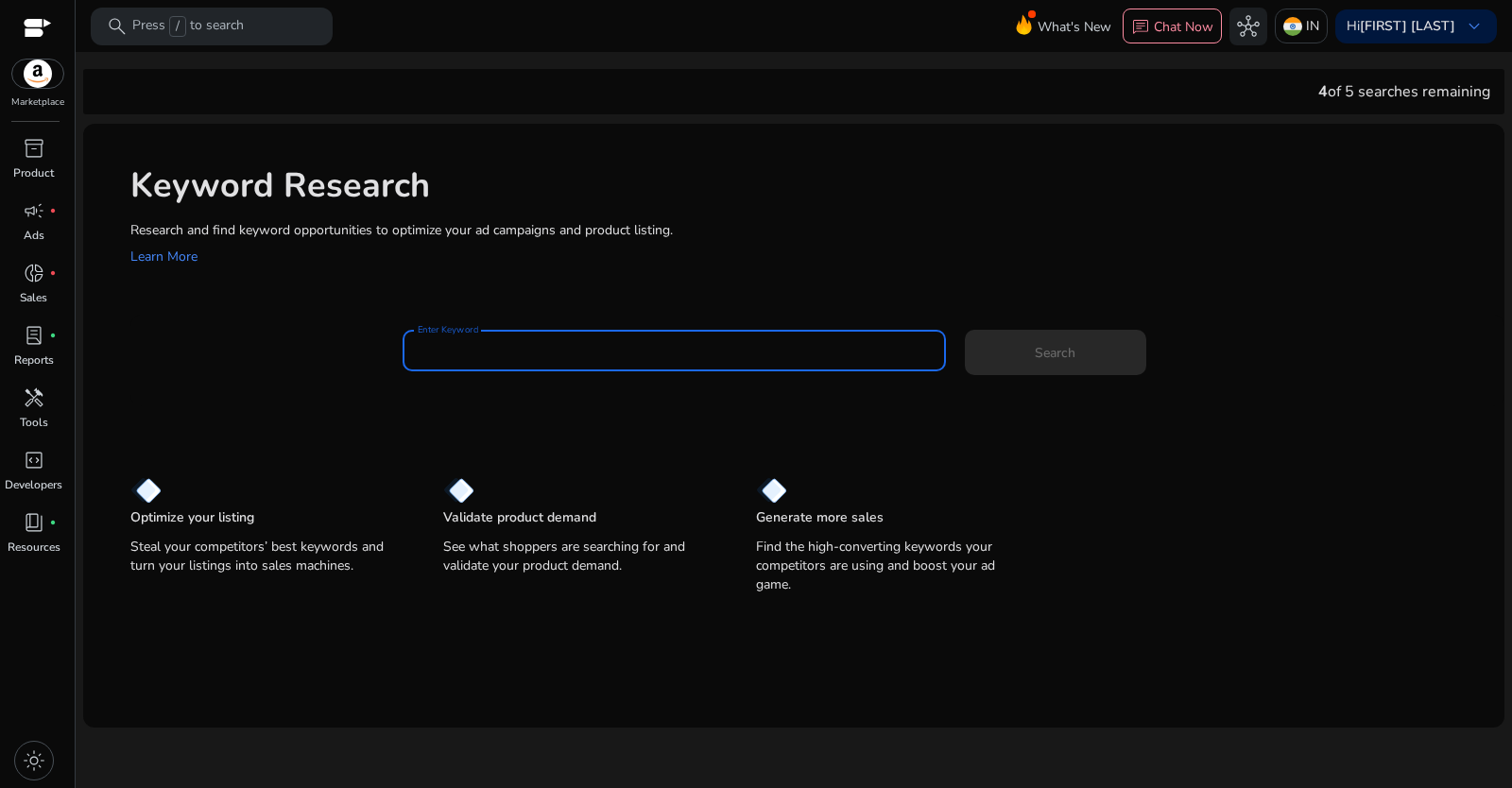 click on "Enter Keyword" at bounding box center [674, 351] 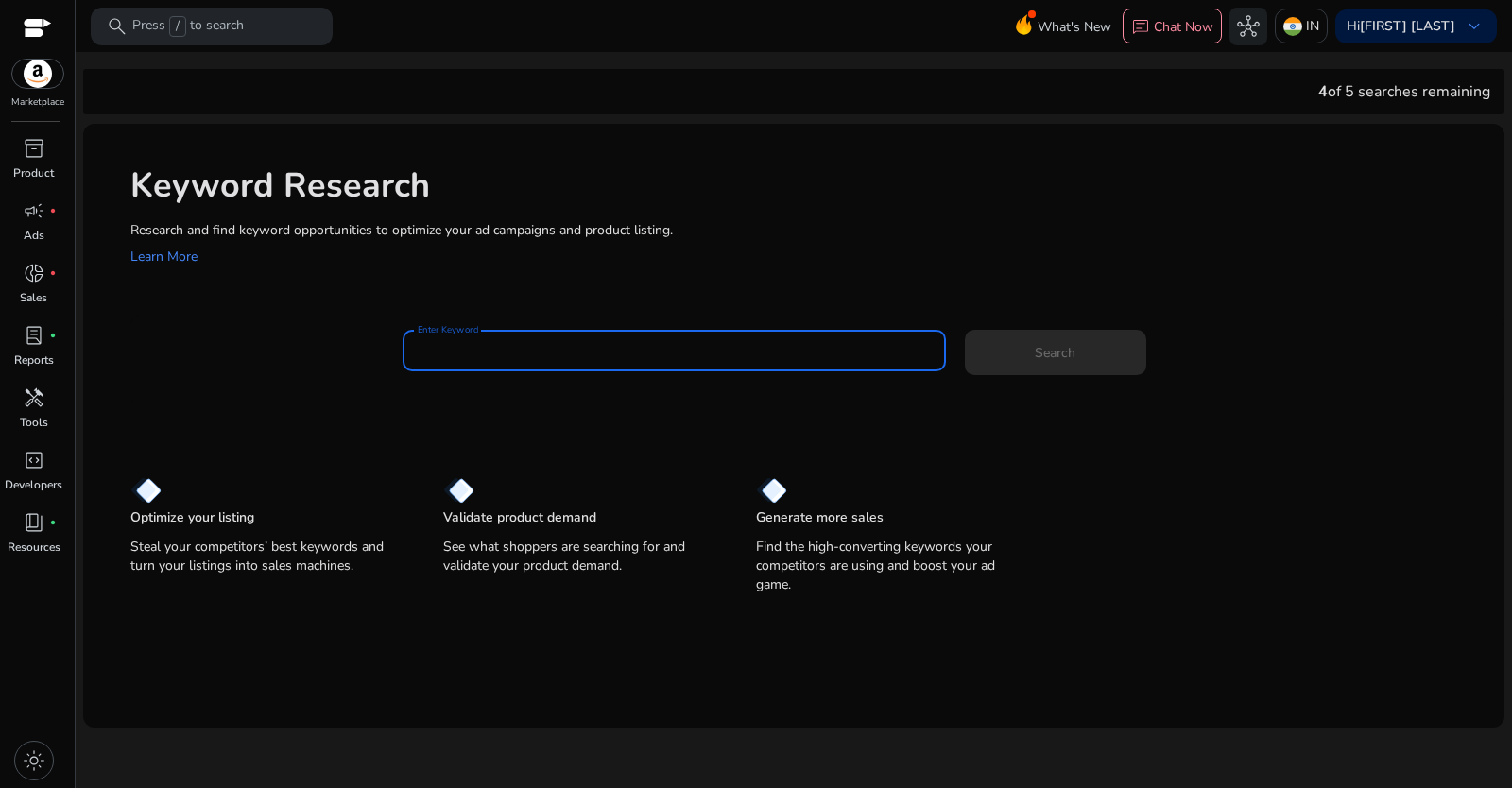 scroll, scrollTop: 0, scrollLeft: 0, axis: both 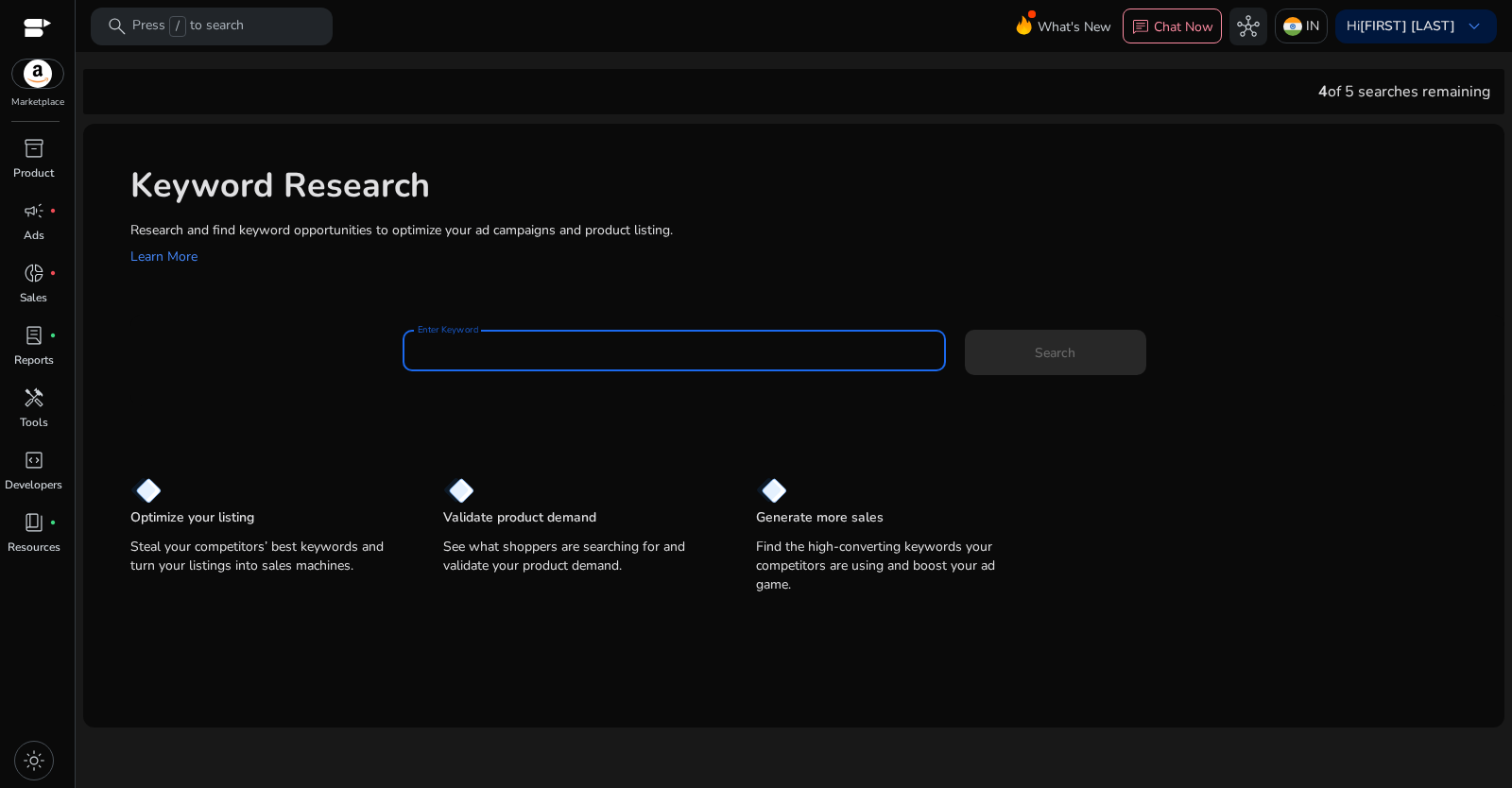 type on "*" 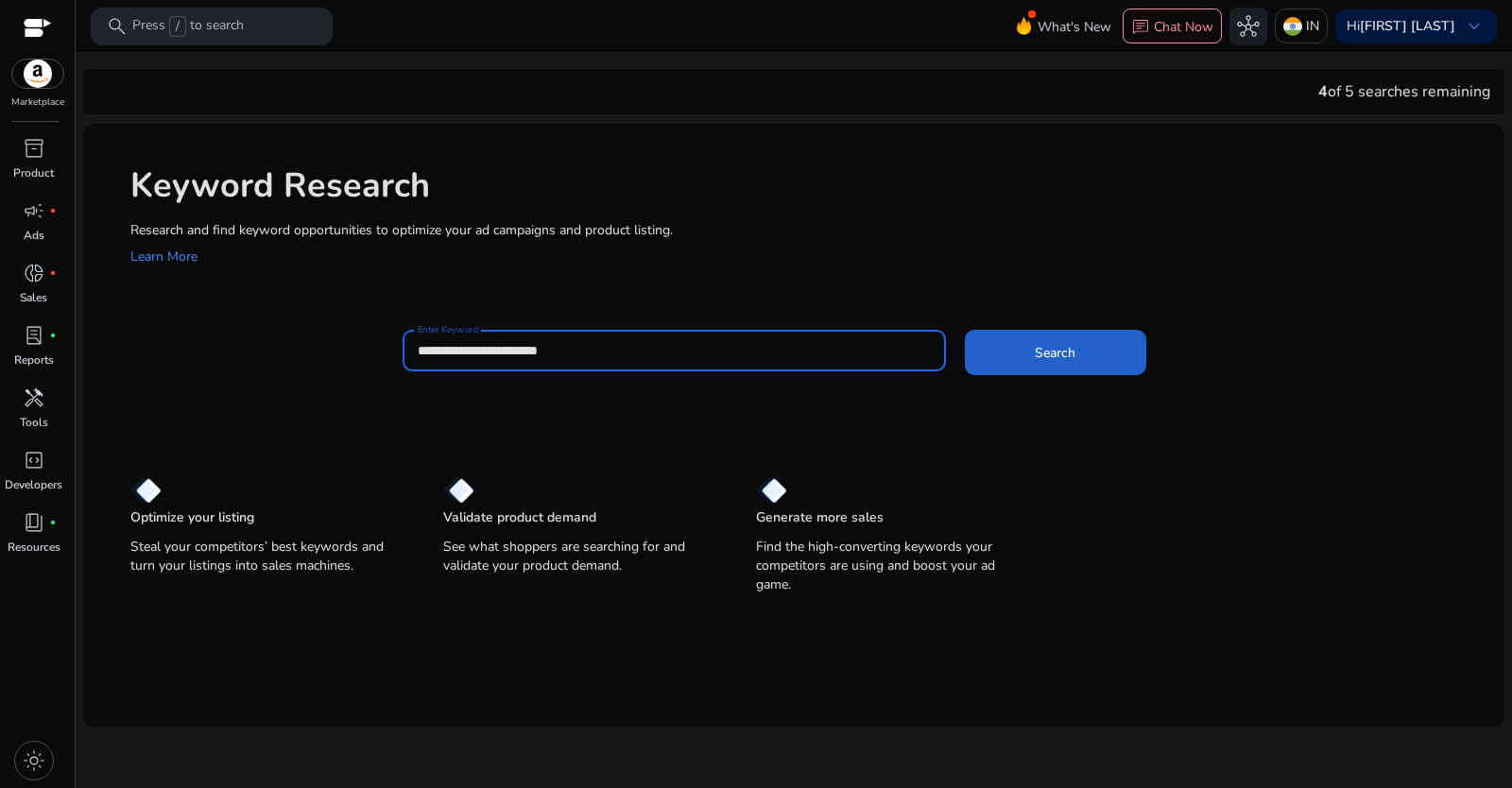 type on "**********" 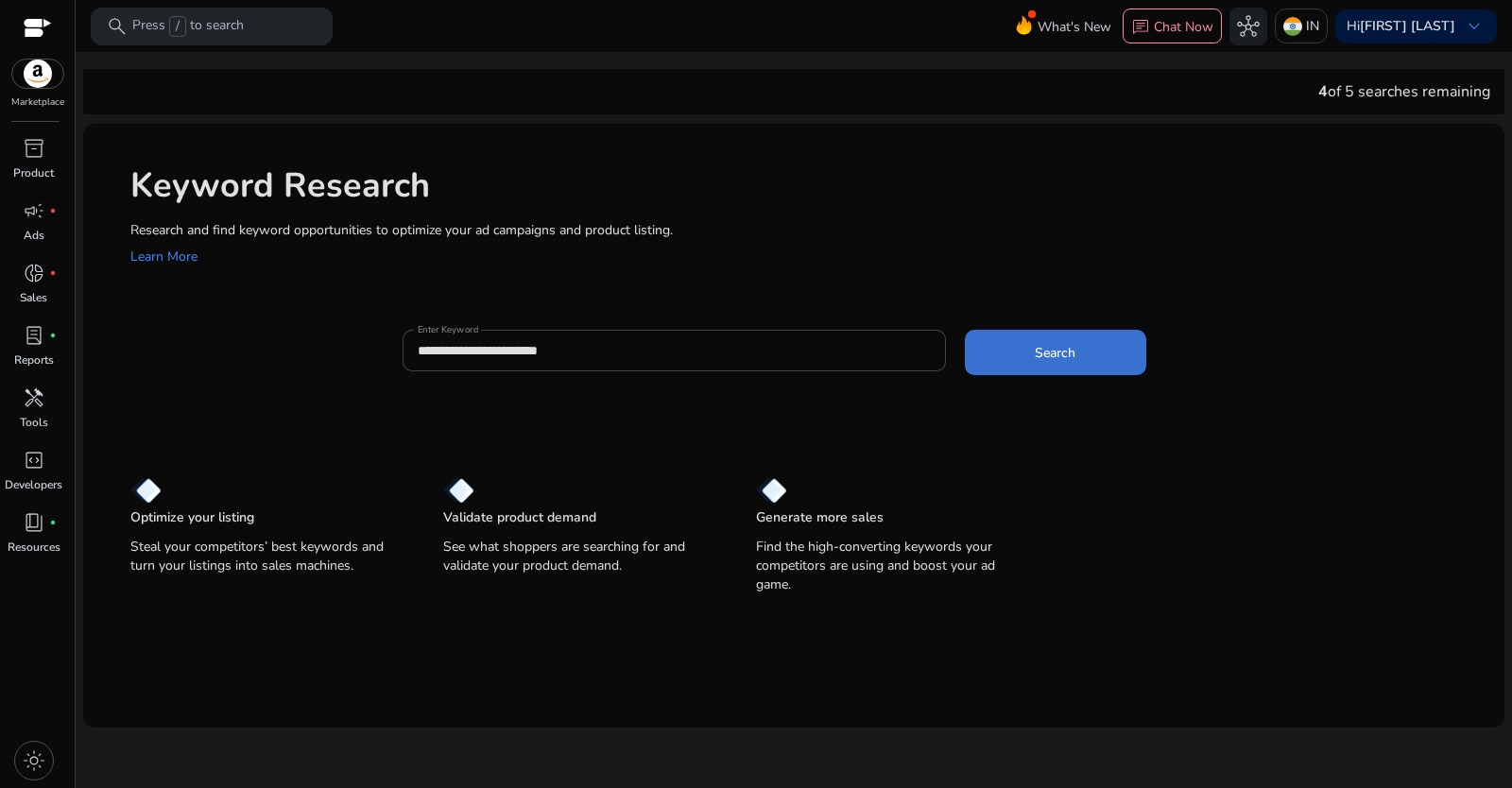click 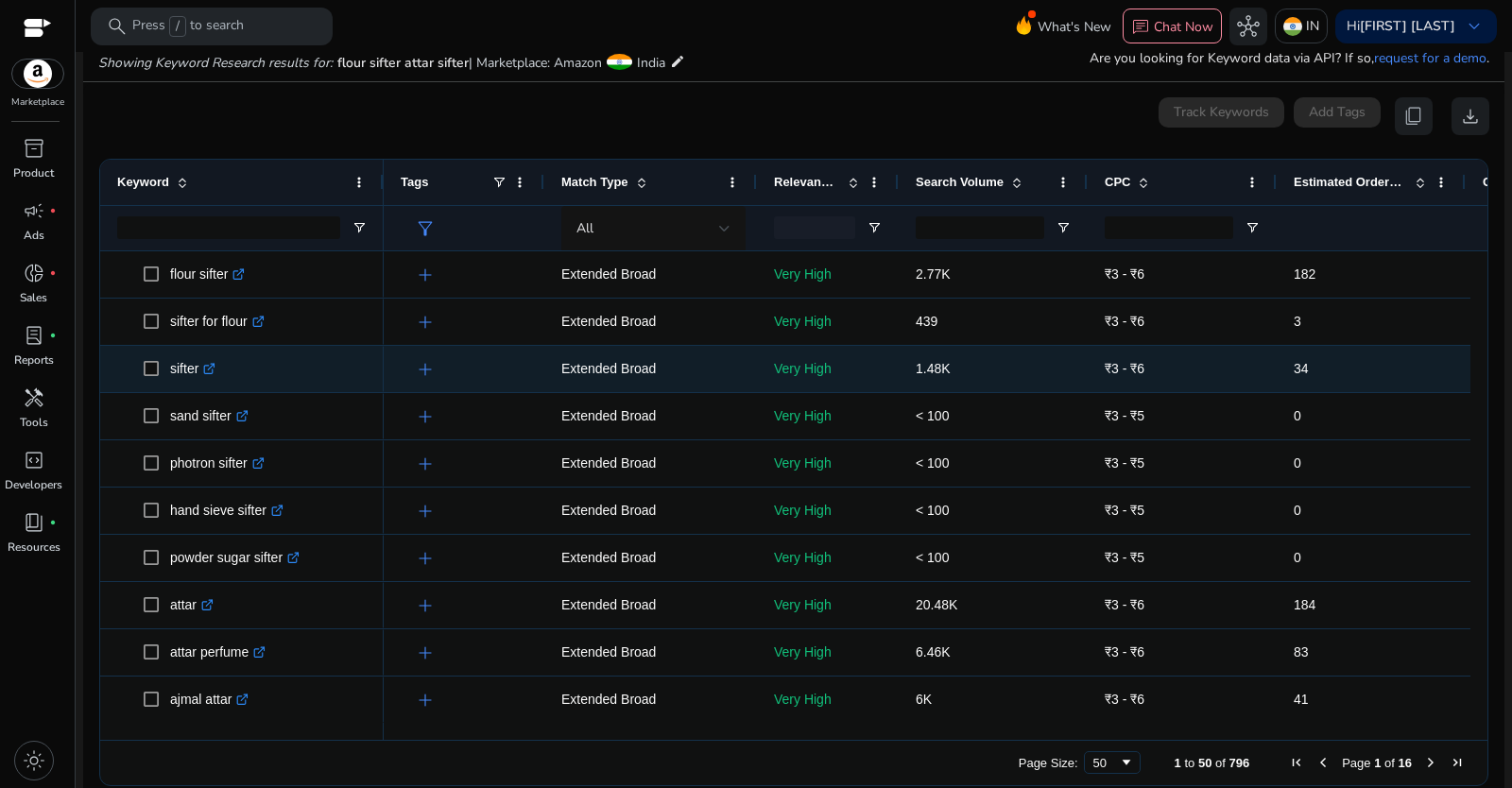 scroll, scrollTop: 225, scrollLeft: 0, axis: vertical 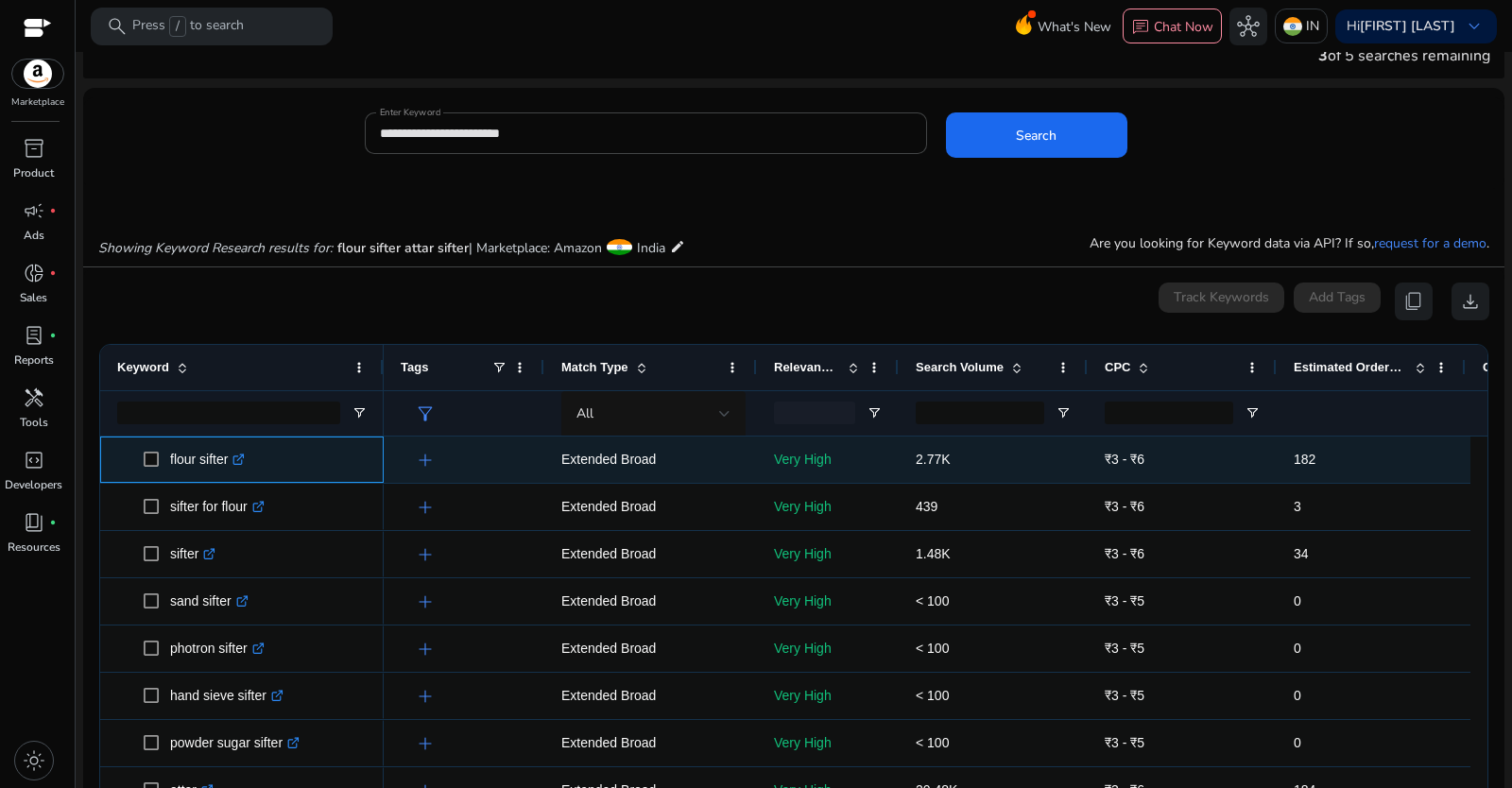 drag, startPoint x: 165, startPoint y: 455, endPoint x: 270, endPoint y: 457, distance: 105.01905 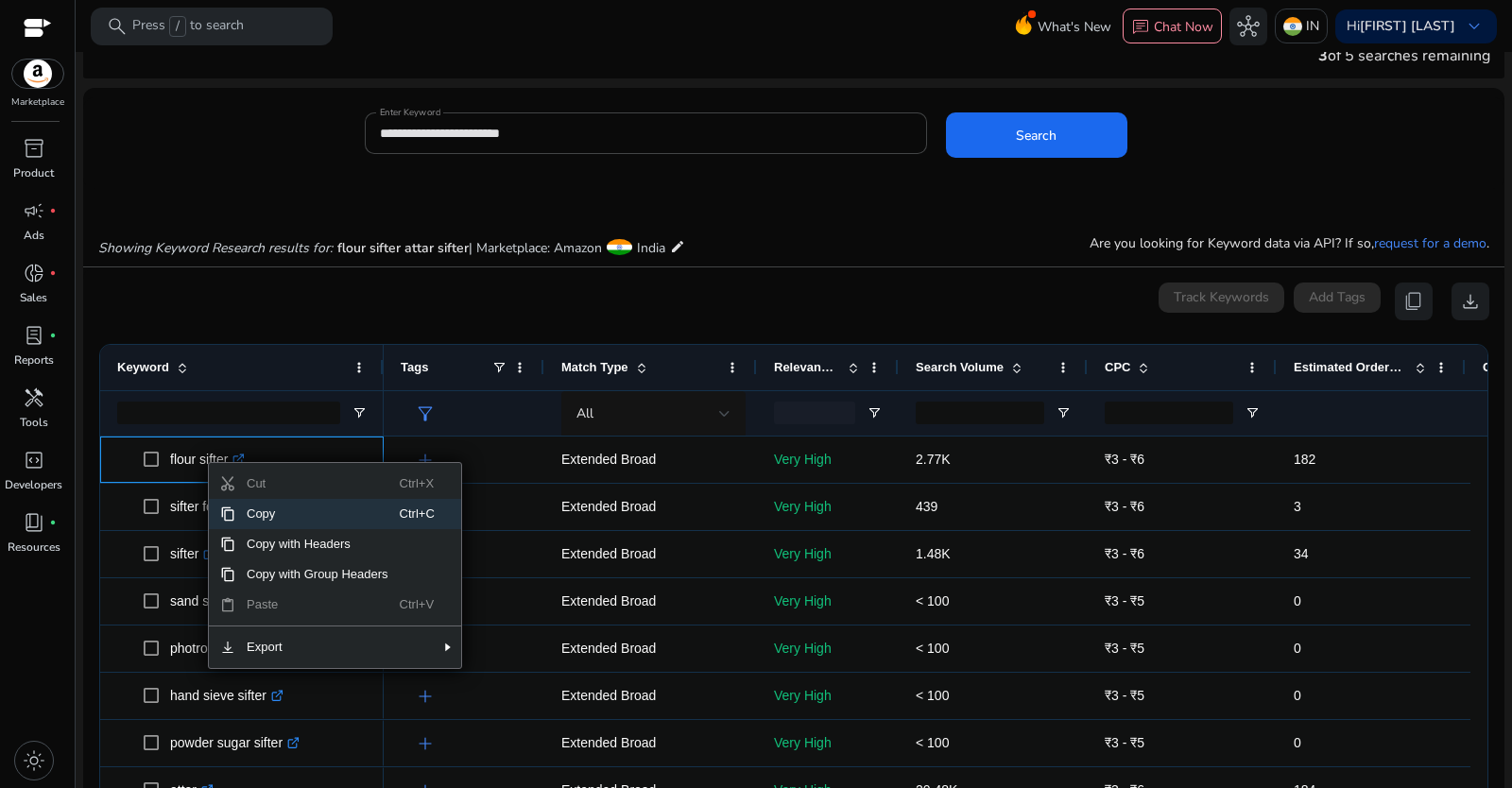 click on "Copy" at bounding box center (318, 514) 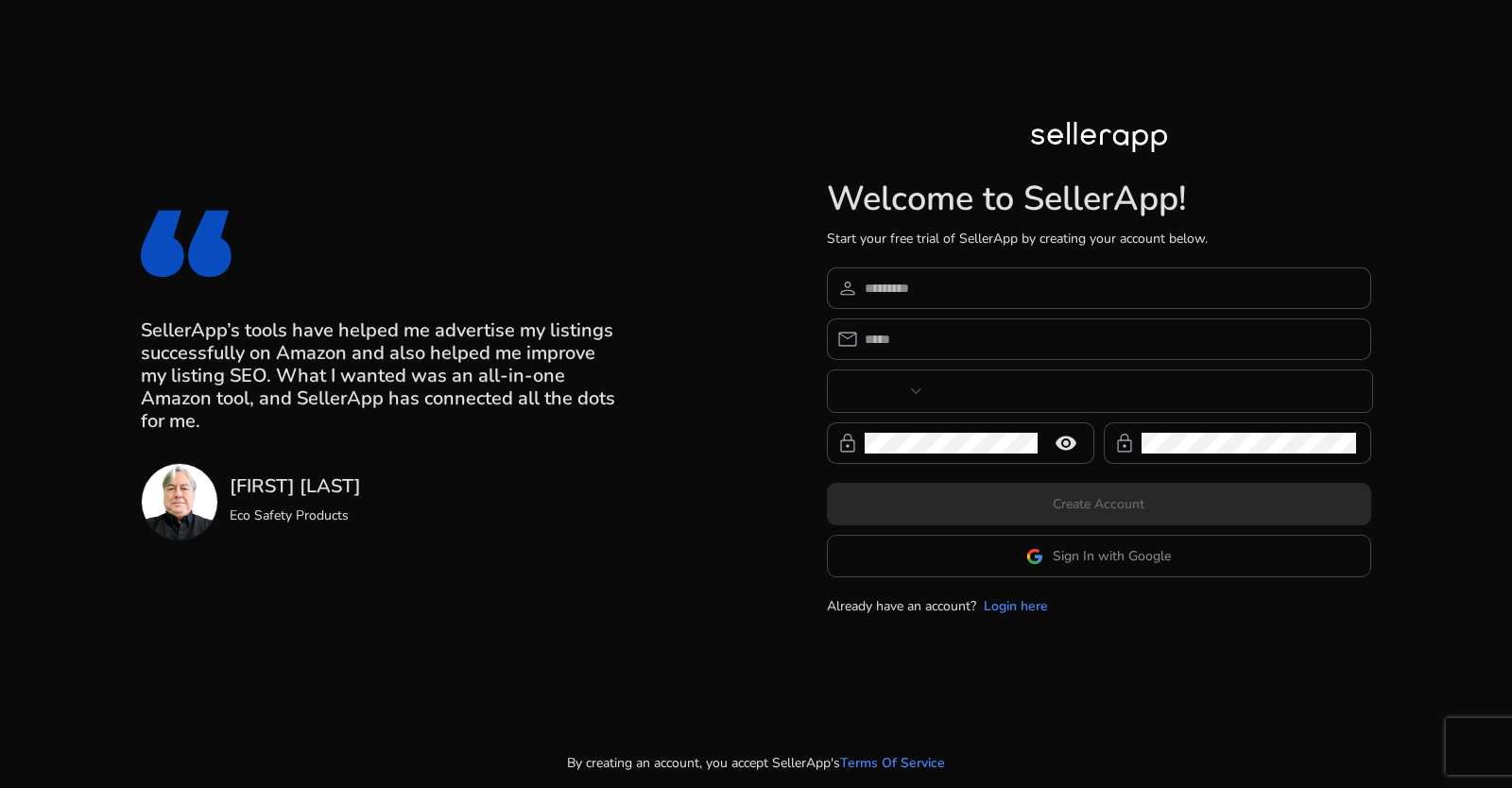 type on "***" 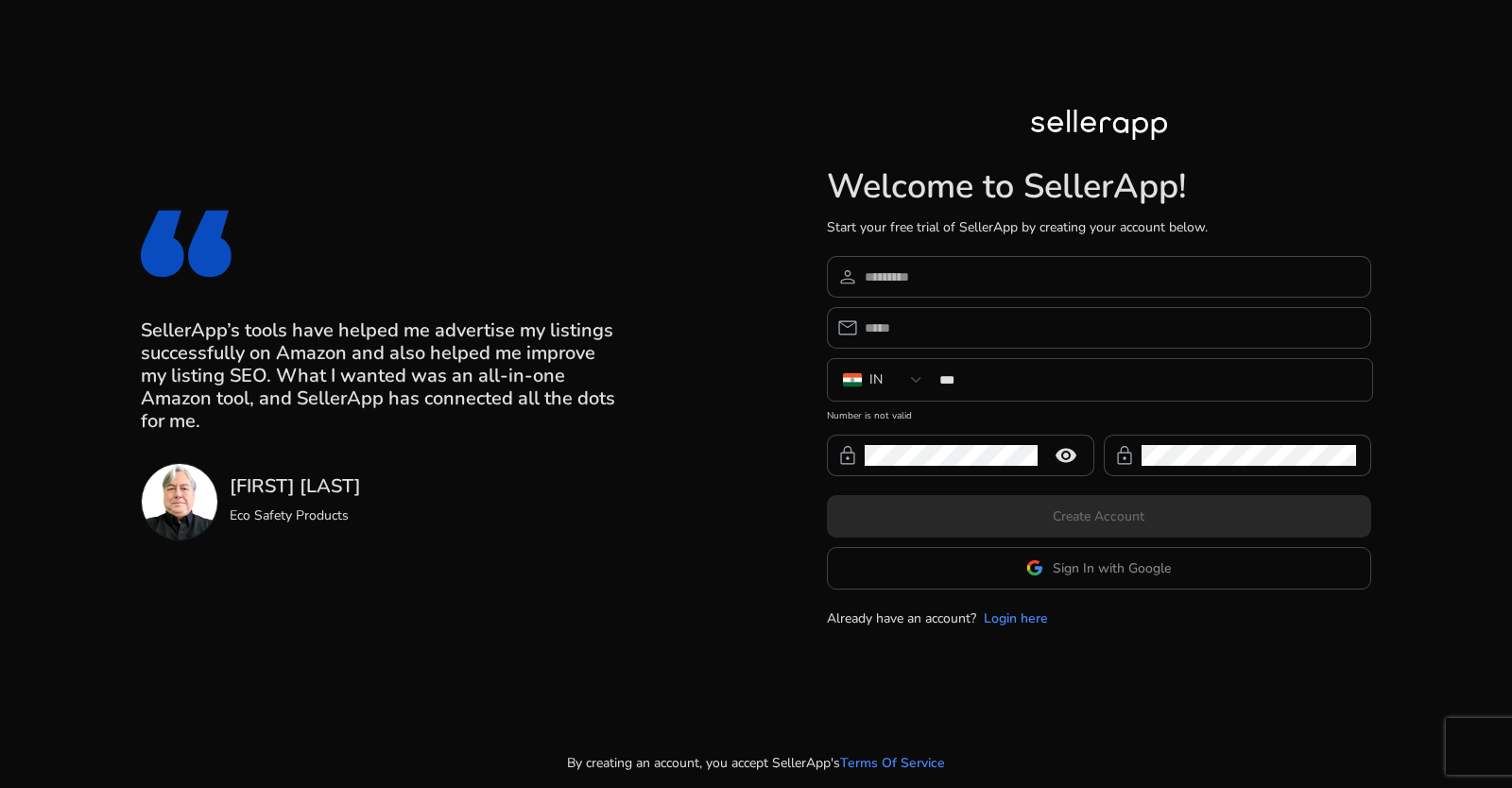 scroll, scrollTop: 0, scrollLeft: 0, axis: both 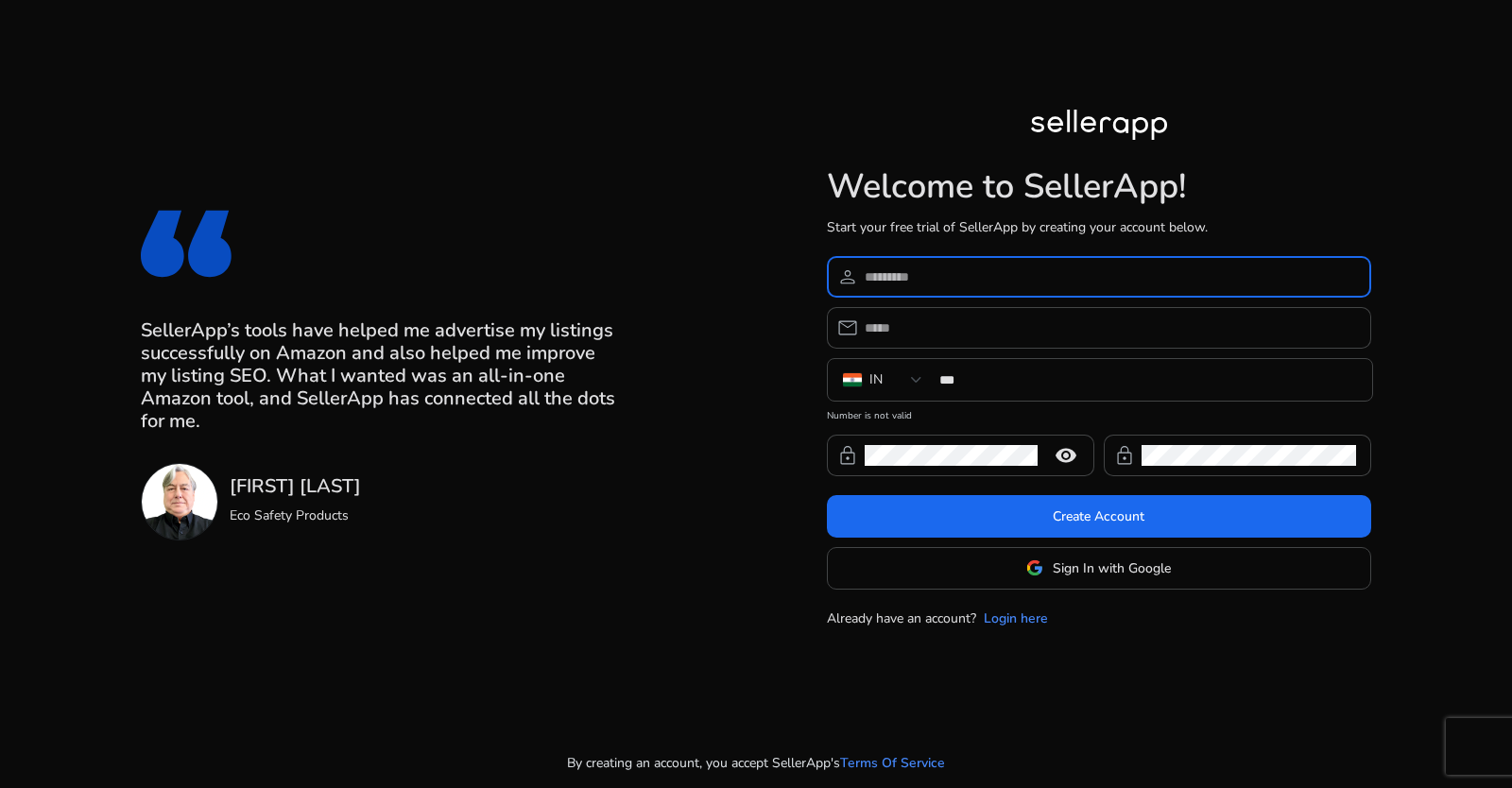 click at bounding box center [1110, 277] 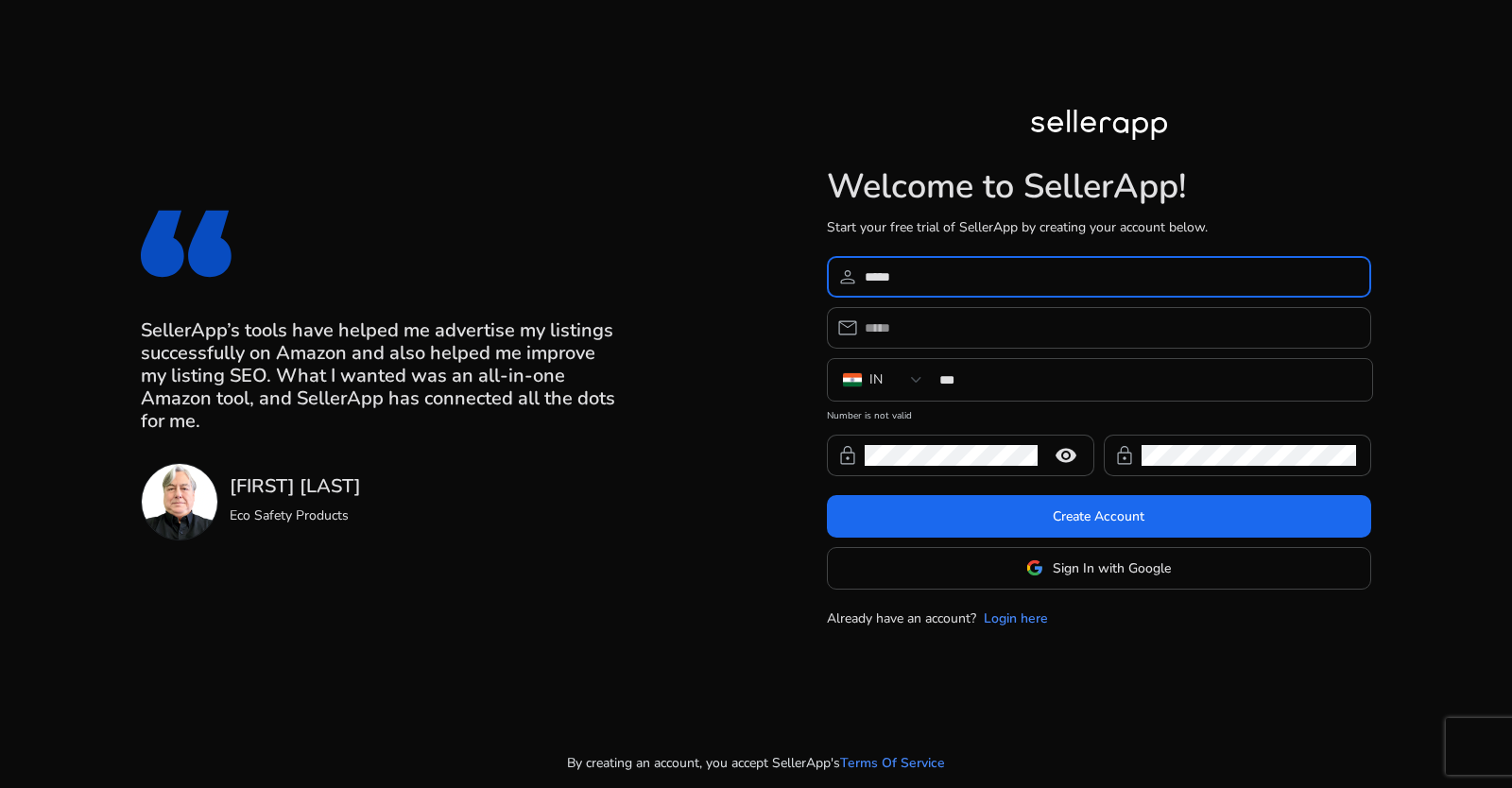click on "*****" at bounding box center (1110, 277) 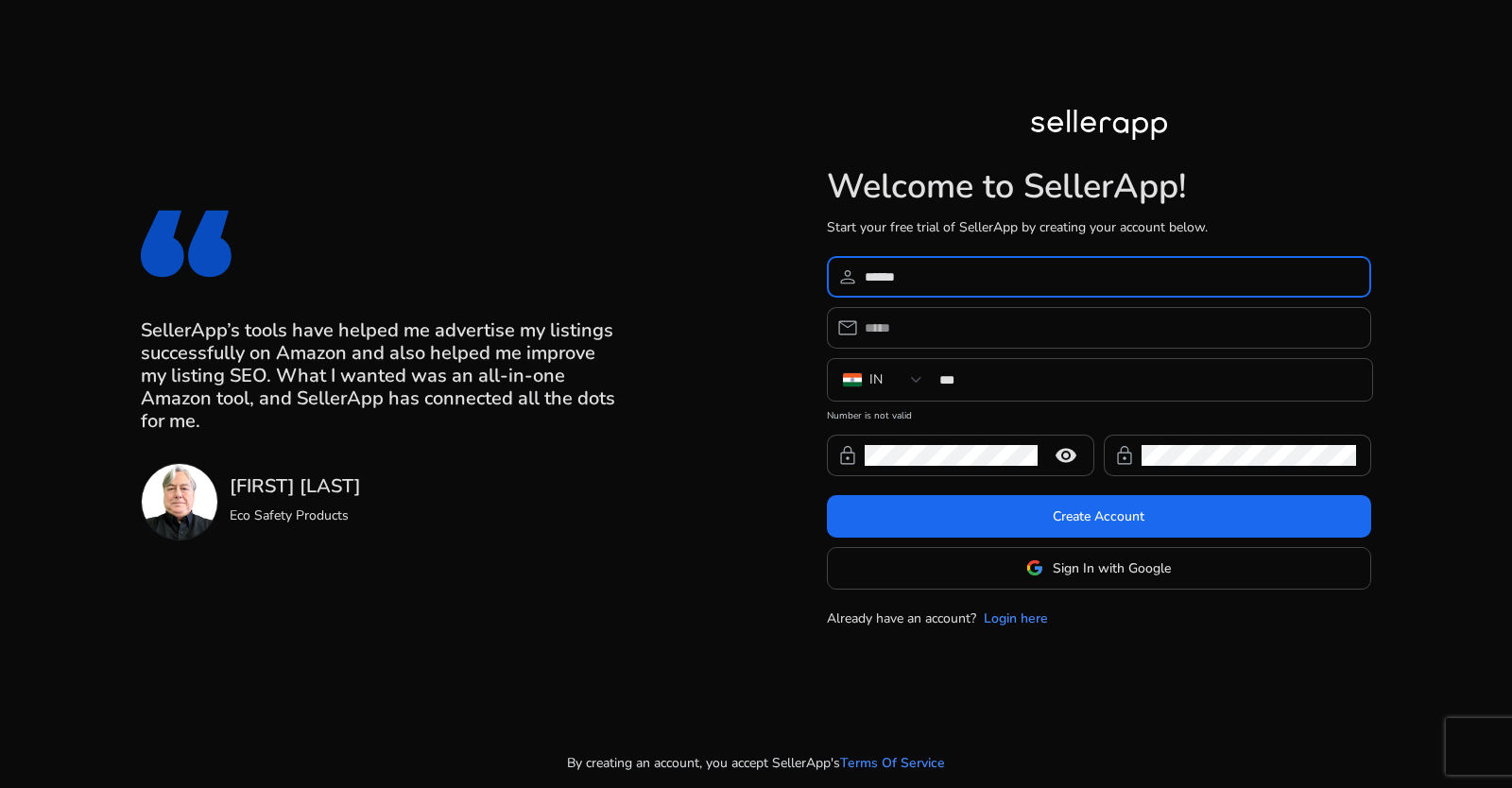 click on "*****" at bounding box center [1110, 277] 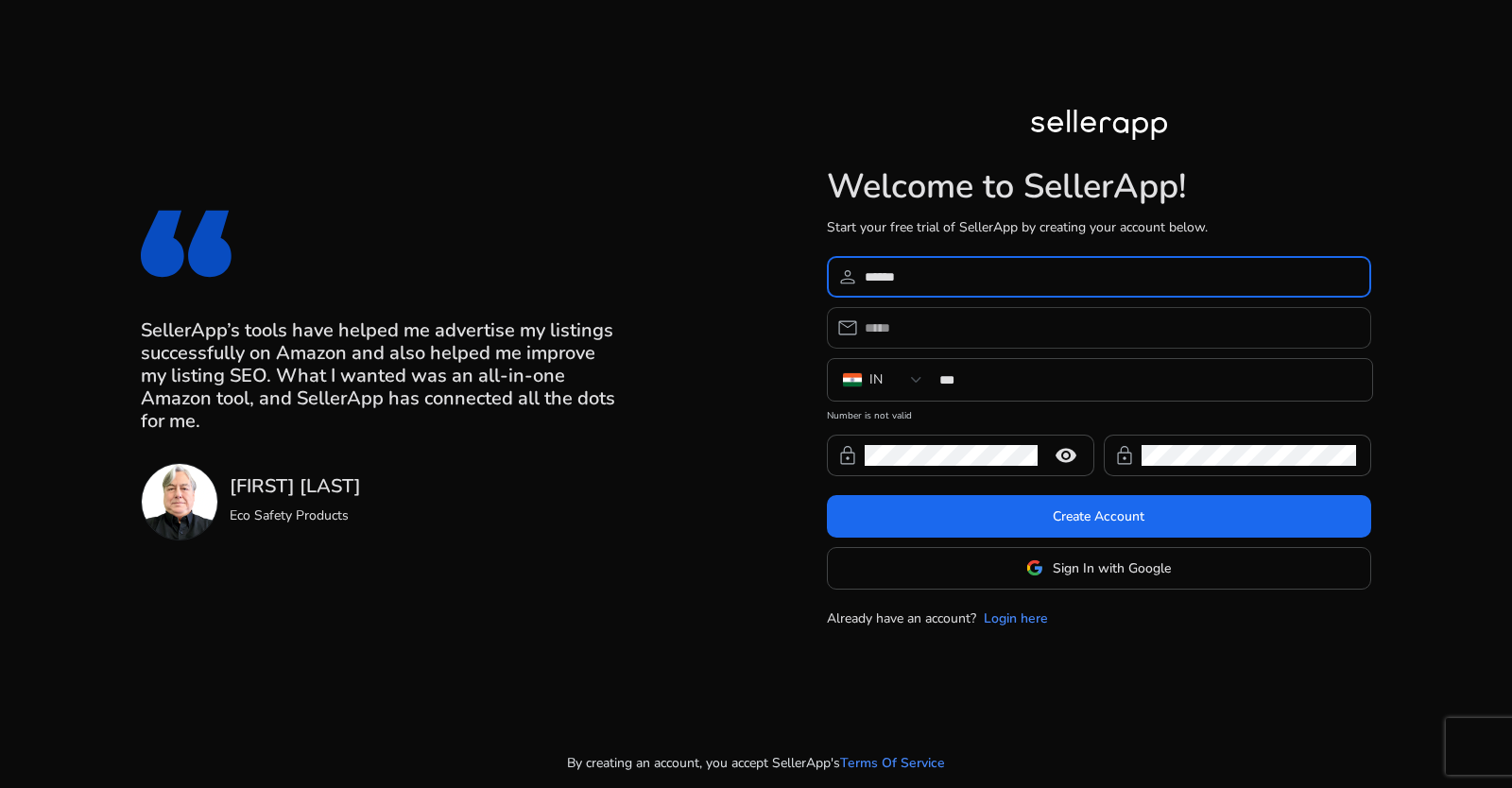 type on "*****" 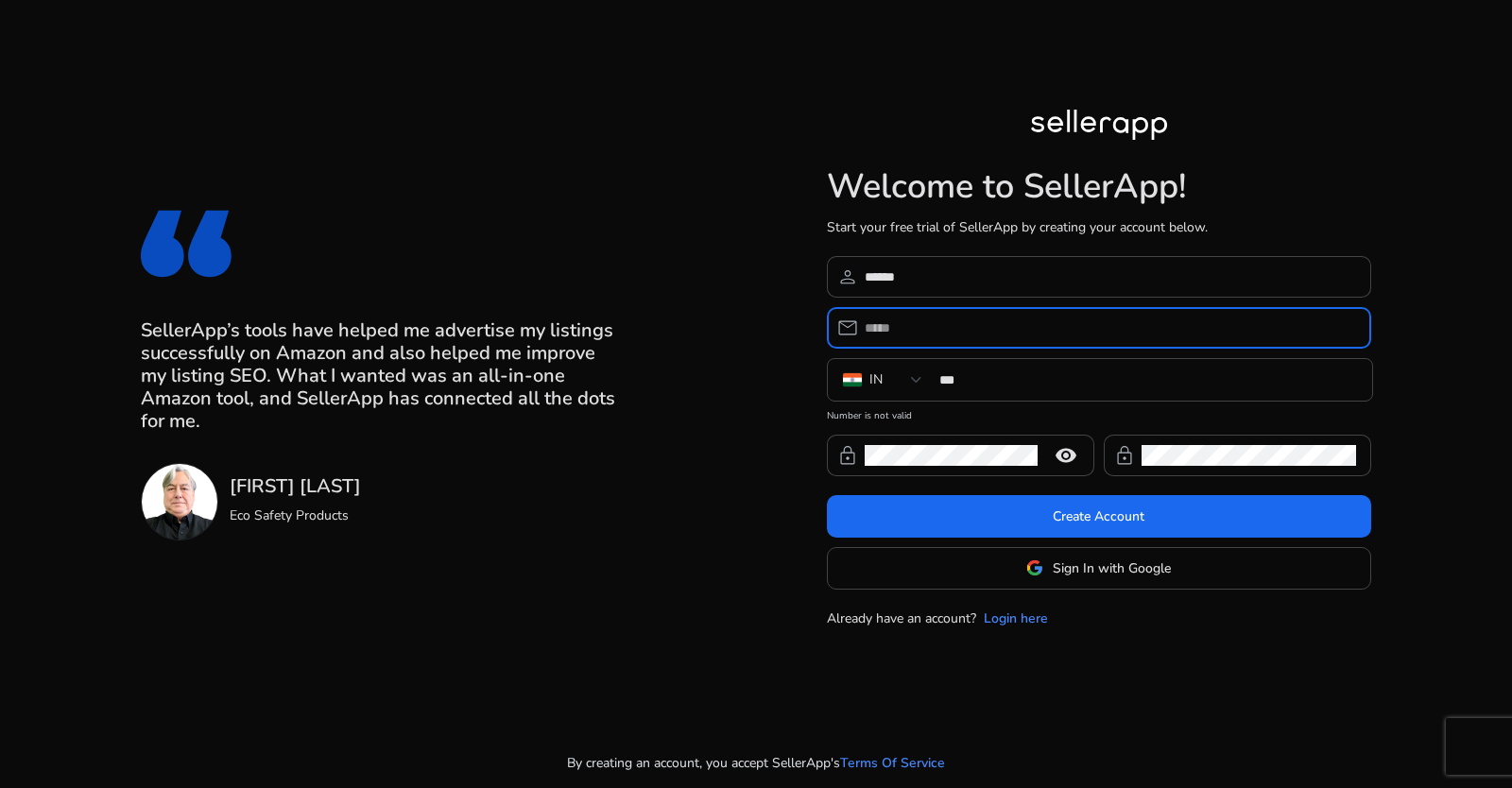 click at bounding box center (1110, 328) 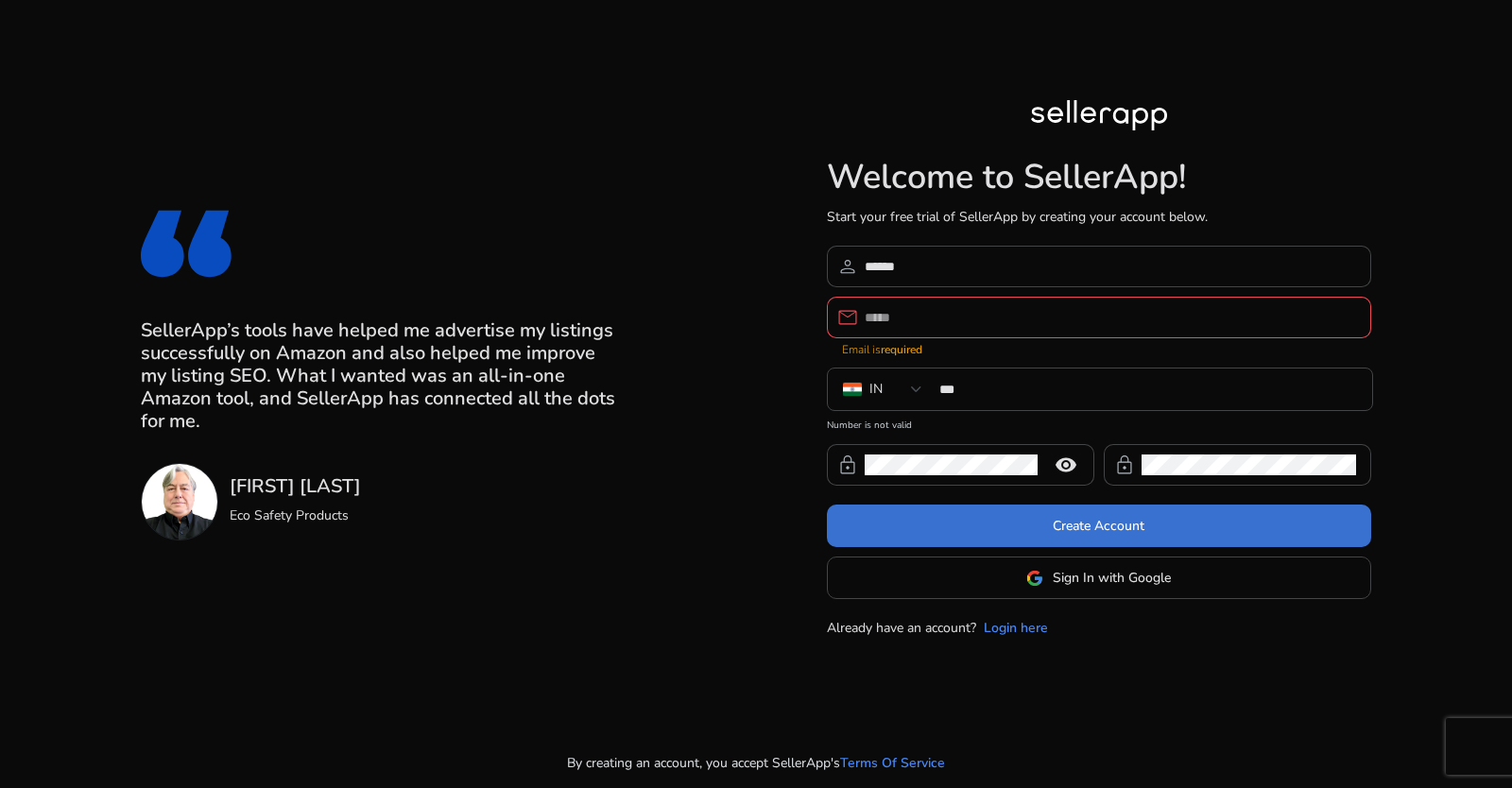 click at bounding box center [1099, 526] 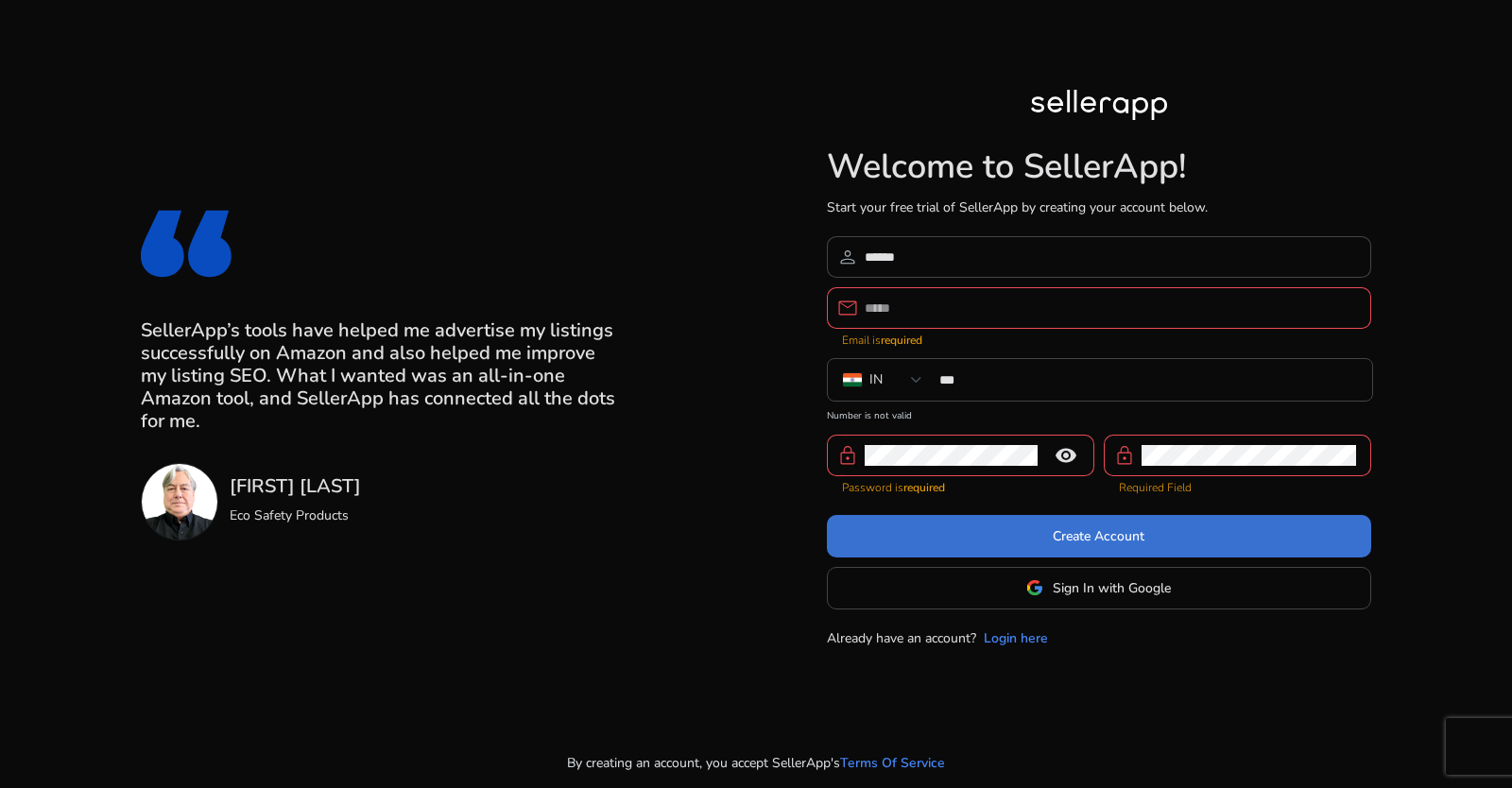 click at bounding box center [1099, 536] 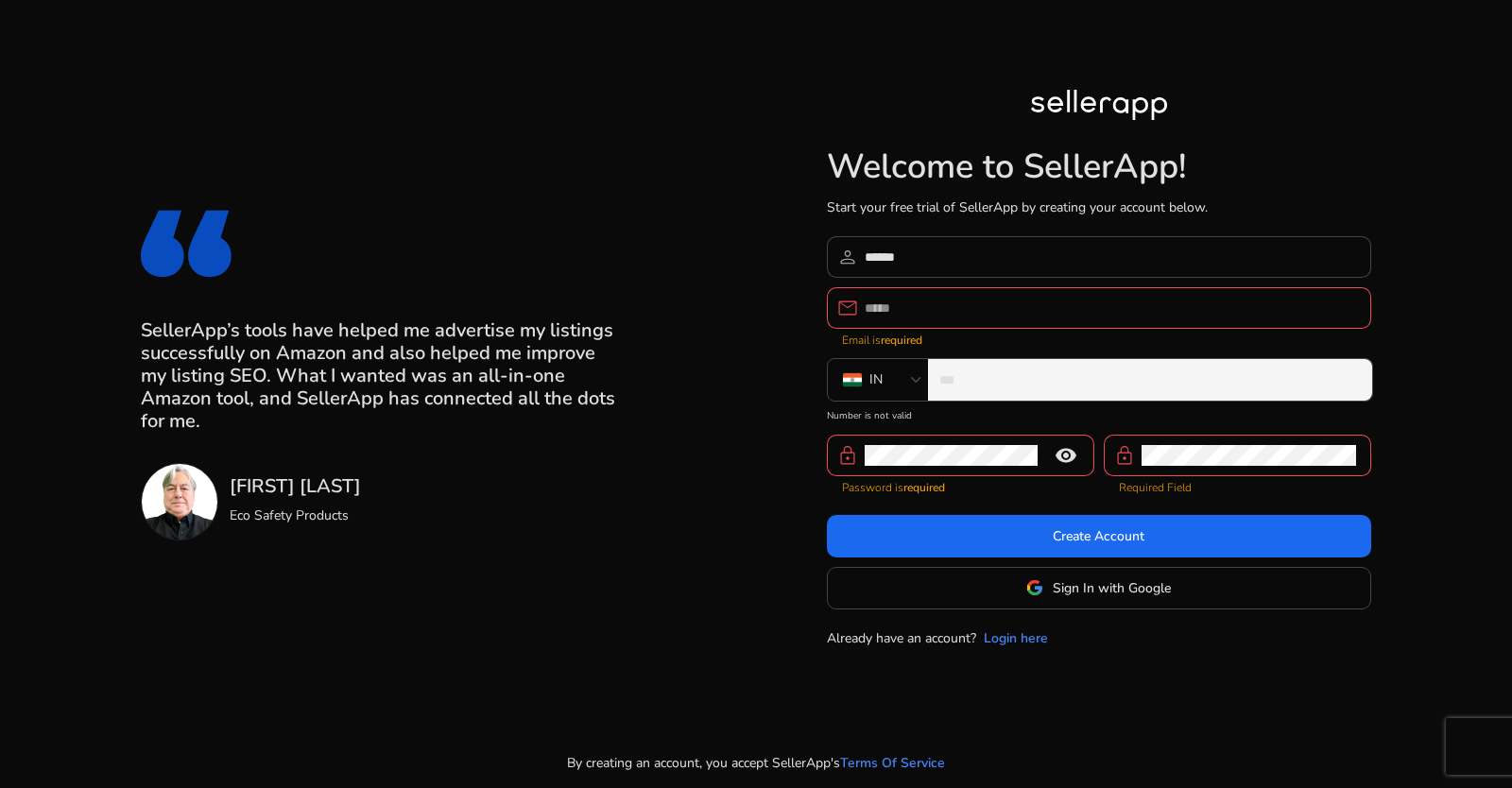 click on "***" 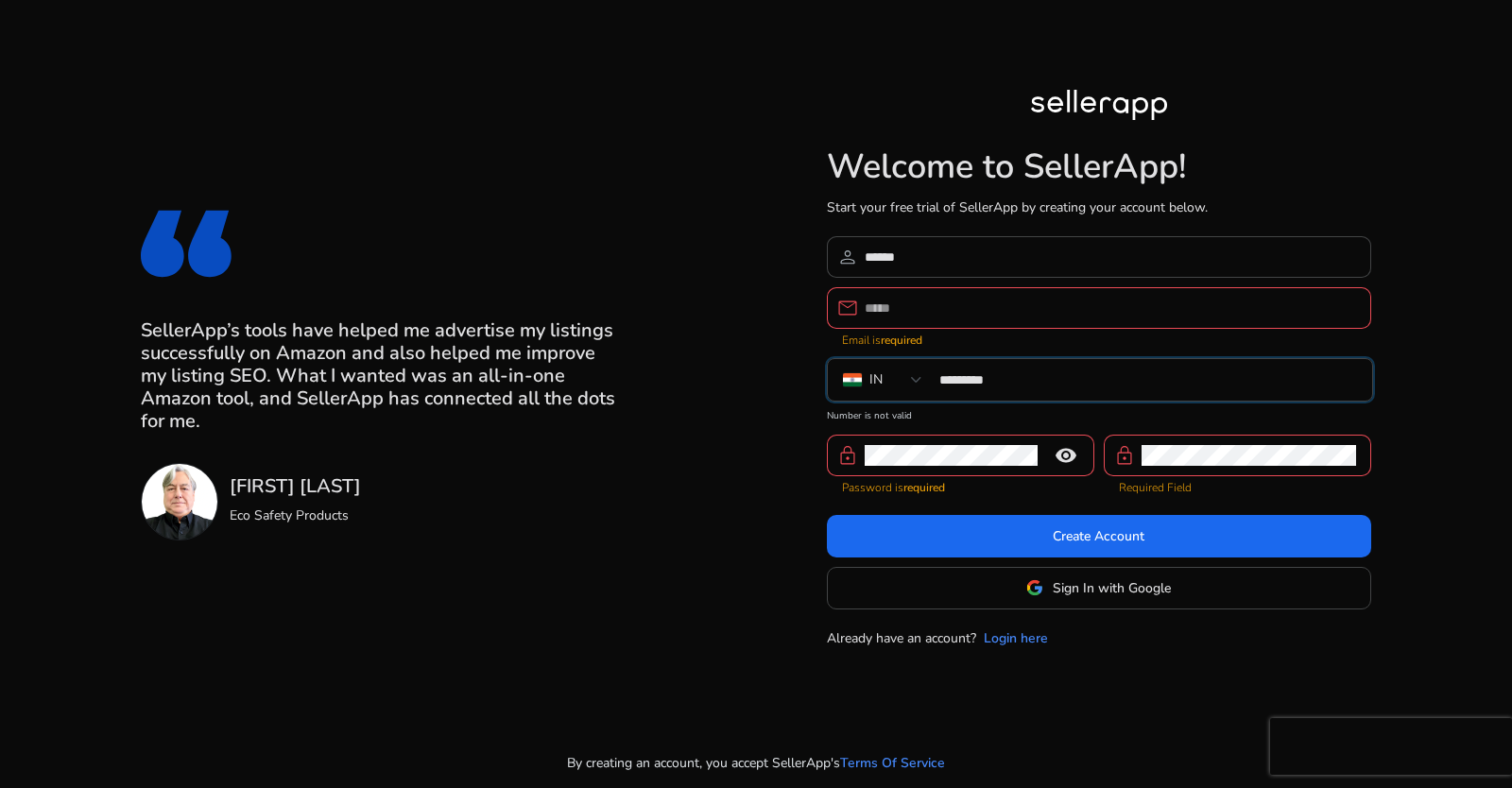 type on "*********" 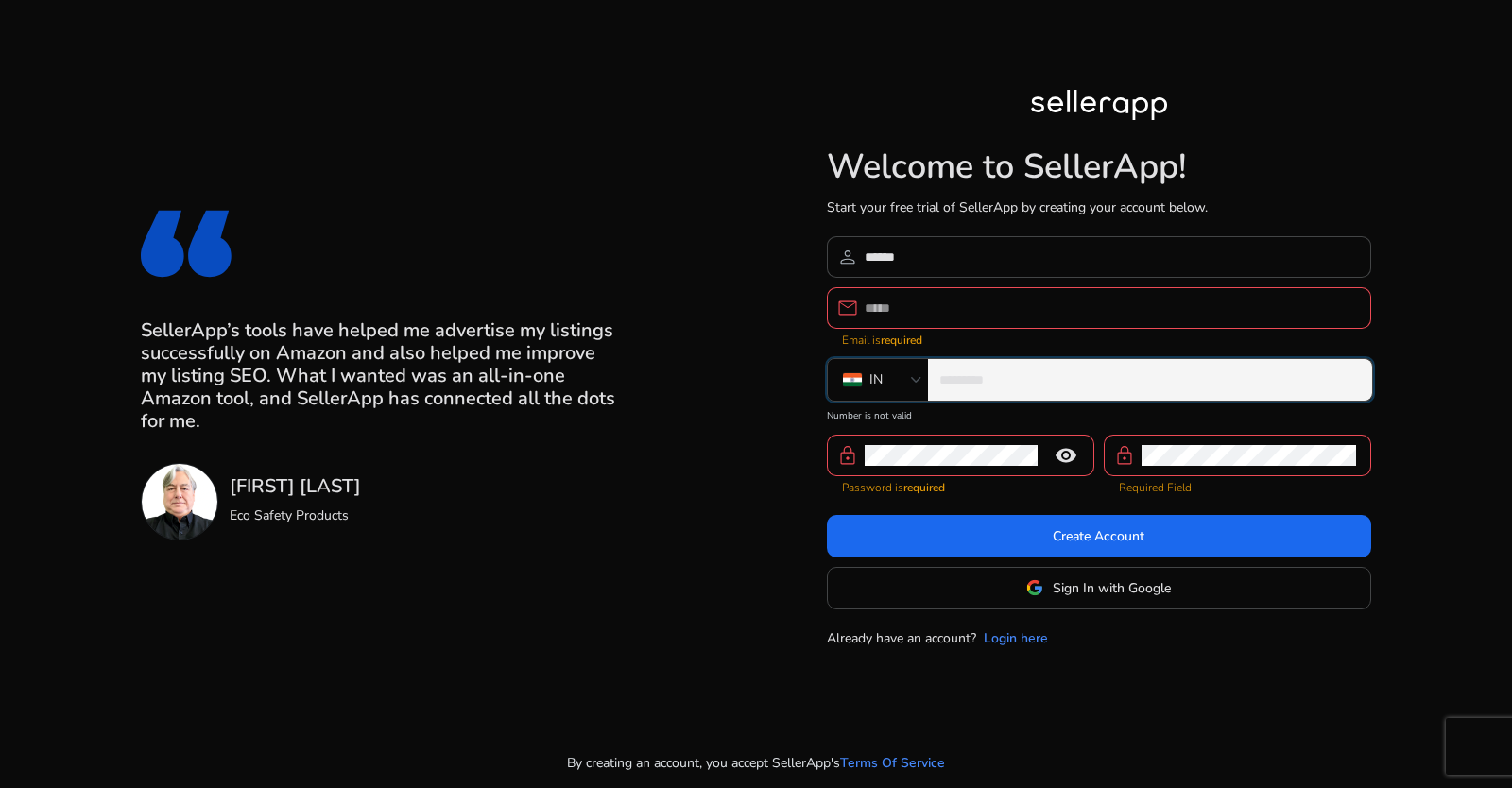 click on "*********" at bounding box center [1148, 380] 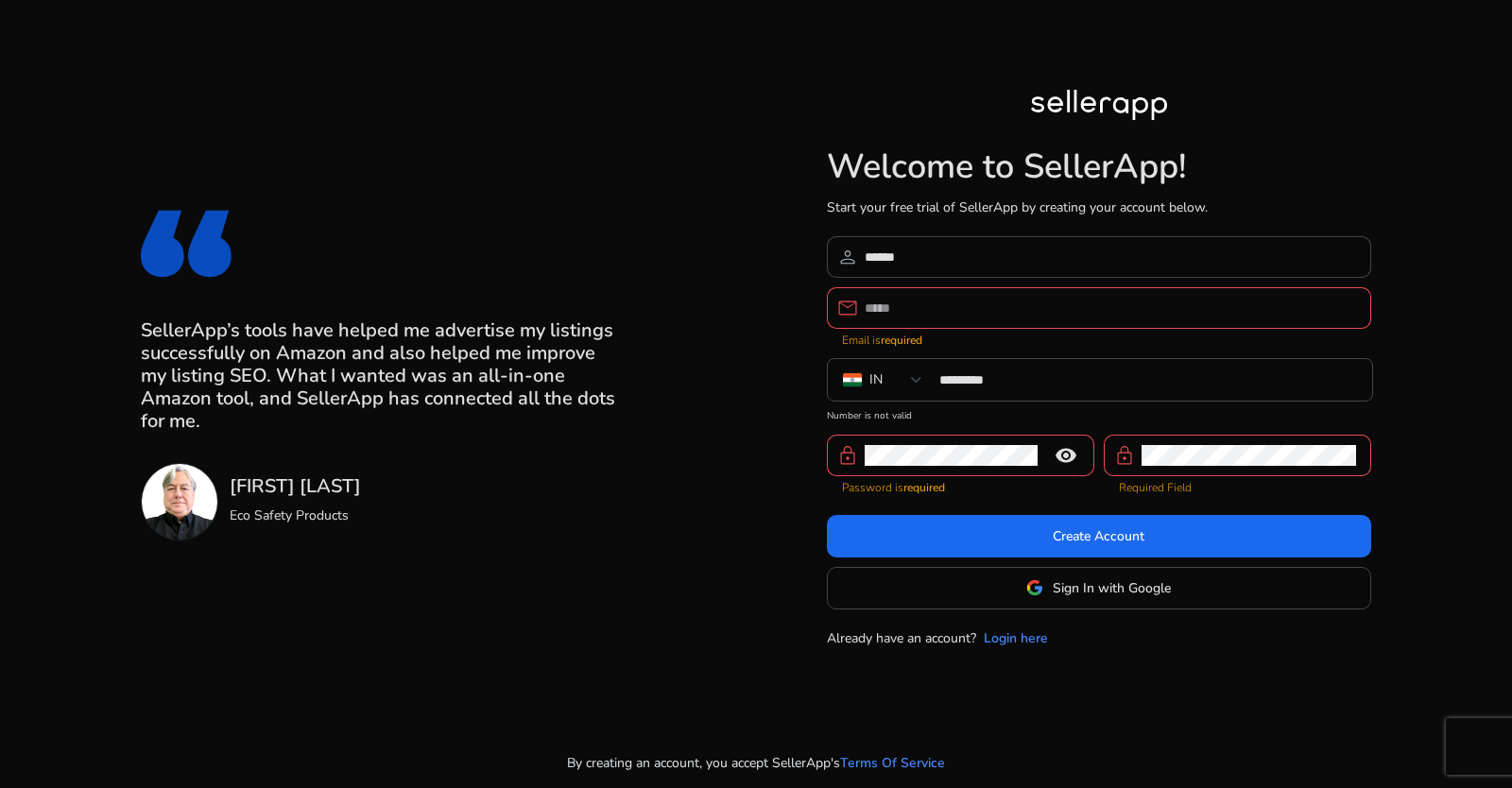 click on "Welcome to SellerApp!  Start your free trial of SellerApp by creating your account below.   person  *****  email  Email is  required IN ********* Number is not valid  lock  remove_red_eye  Password is  required  lock   Required Field   Create Account  Sign In with Google Already have an account? Login here" 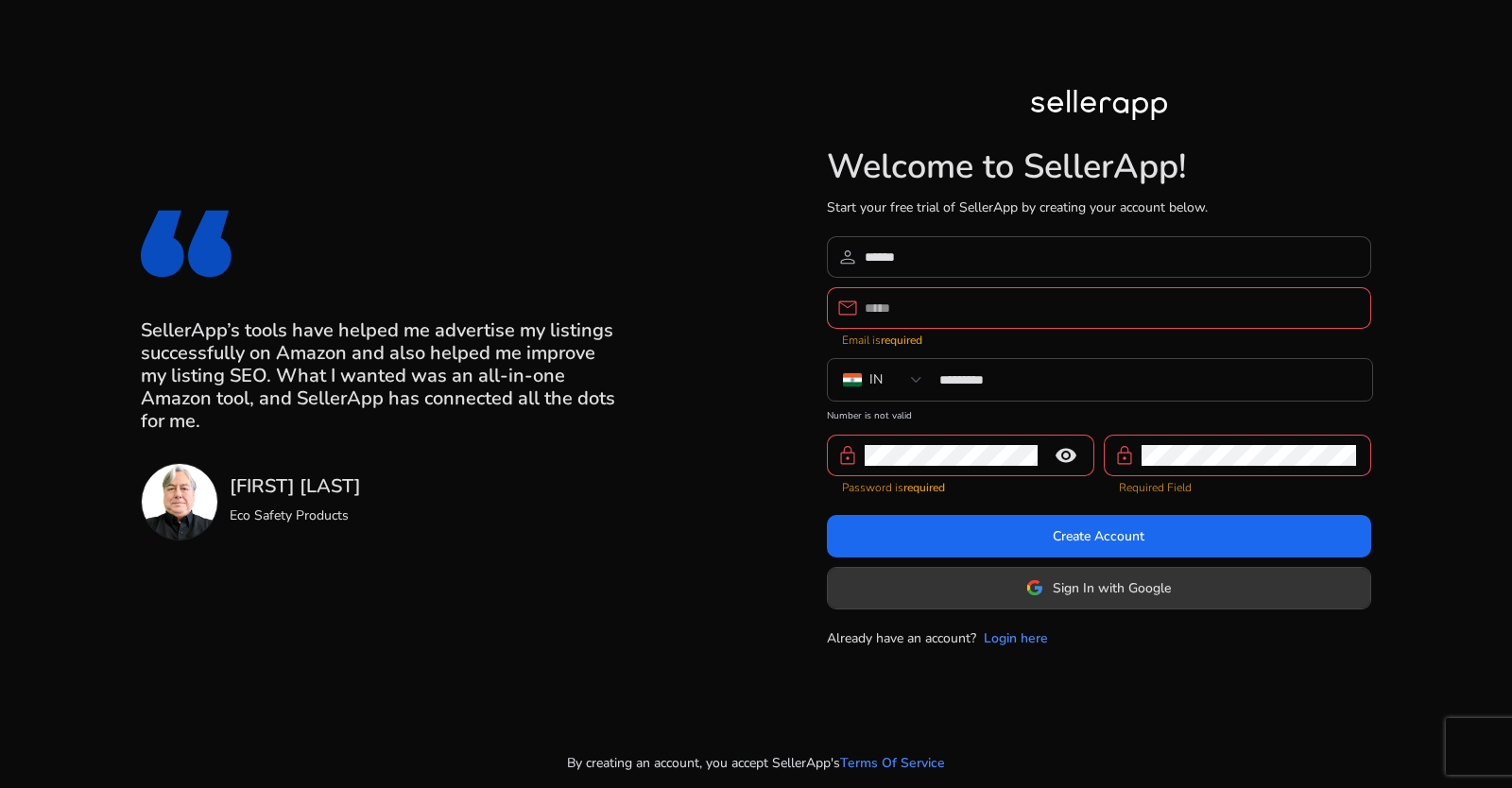 click on "Sign In with Google" 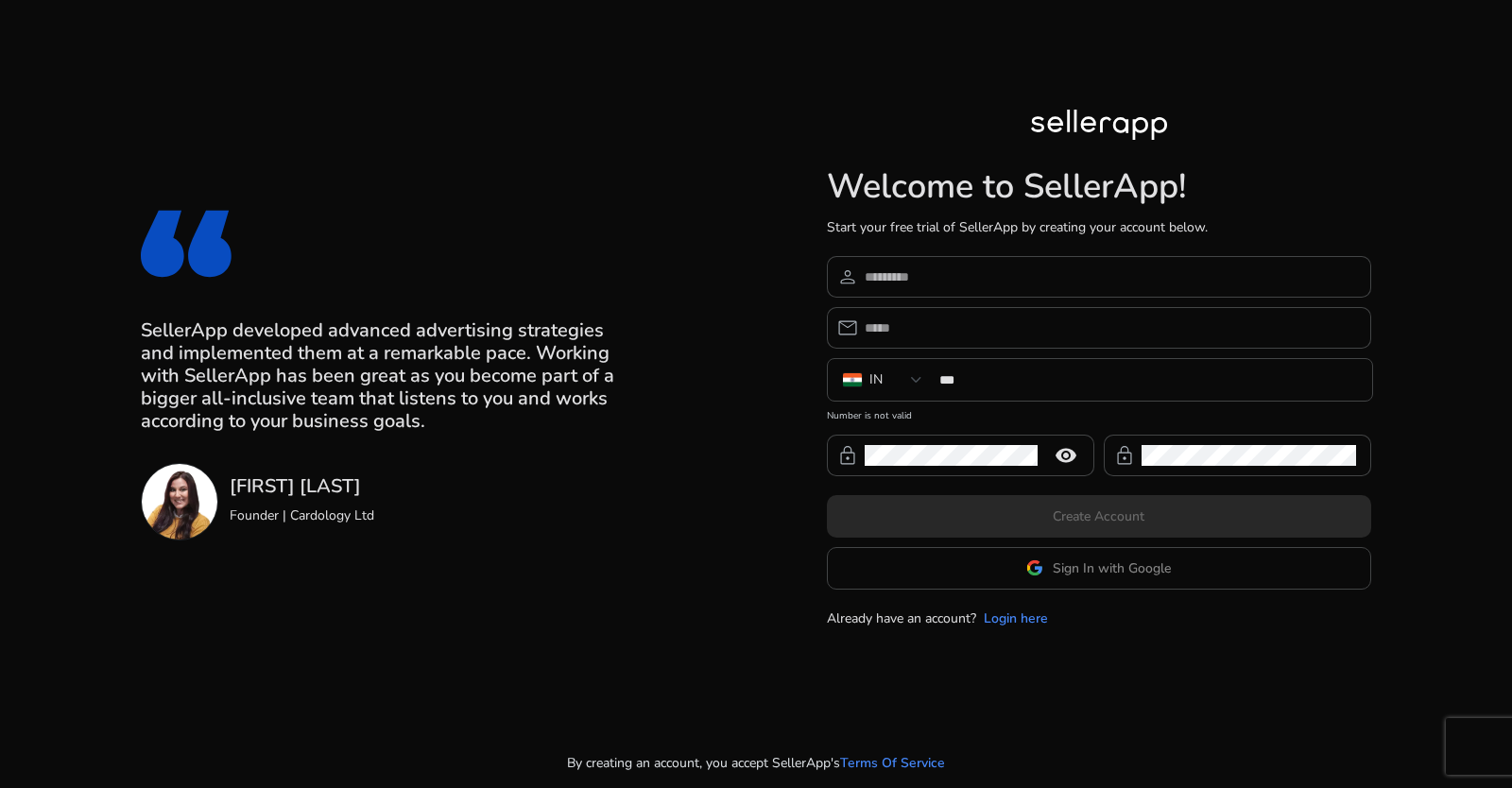scroll, scrollTop: 0, scrollLeft: 0, axis: both 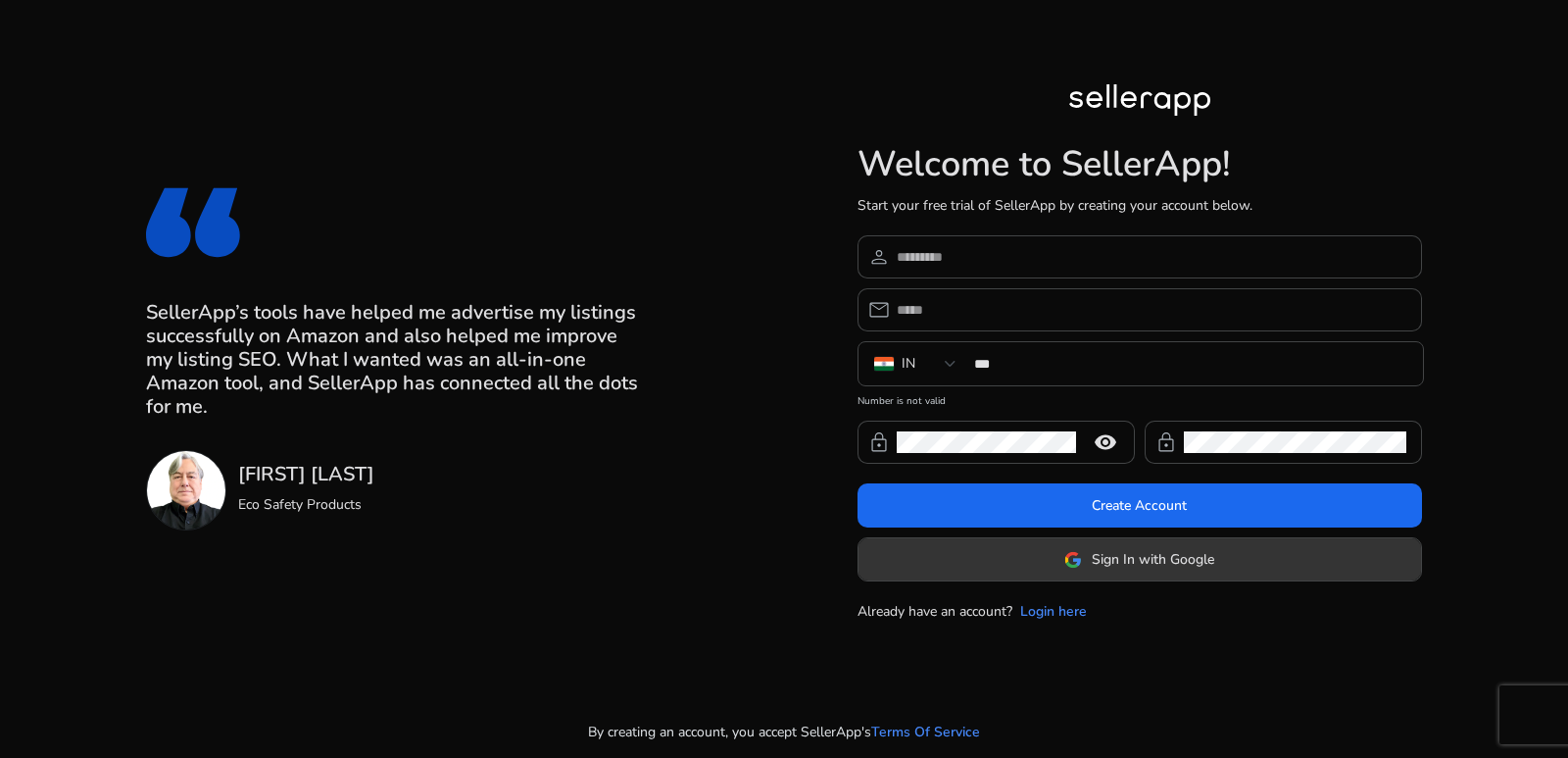 click on "Sign In with Google" 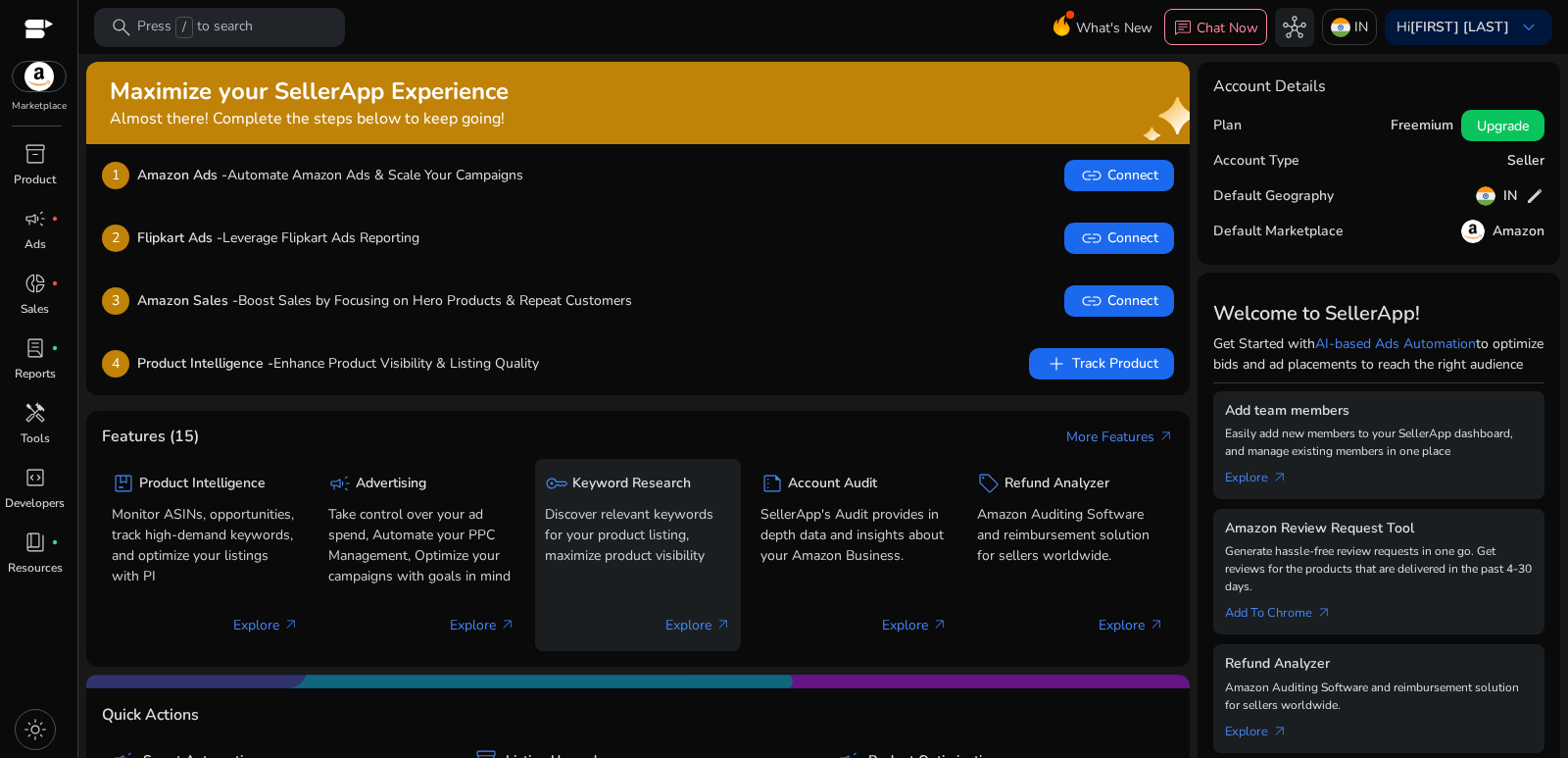 click on "Keyword Research" 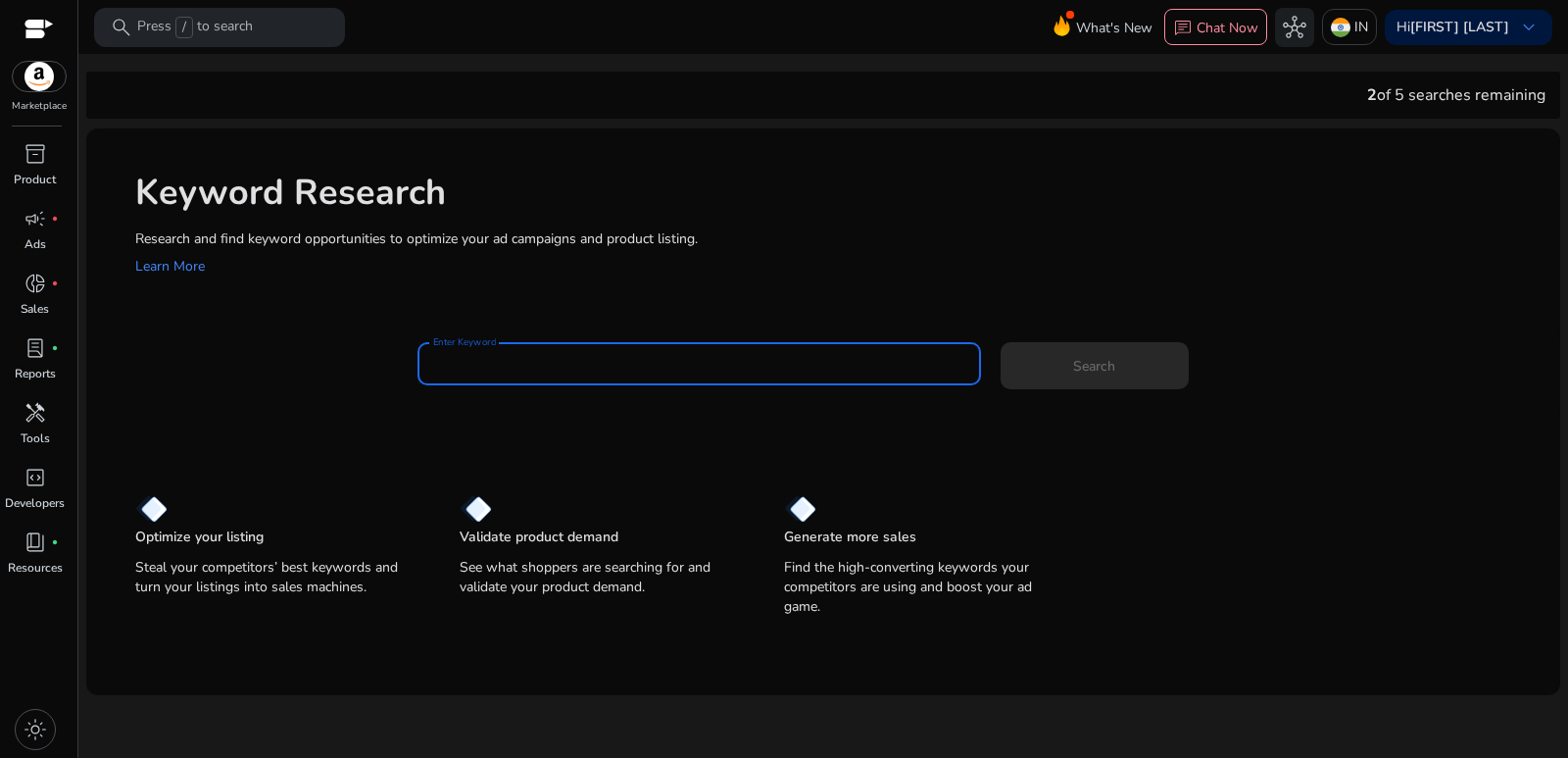 click on "Enter Keyword" at bounding box center (699, 364) 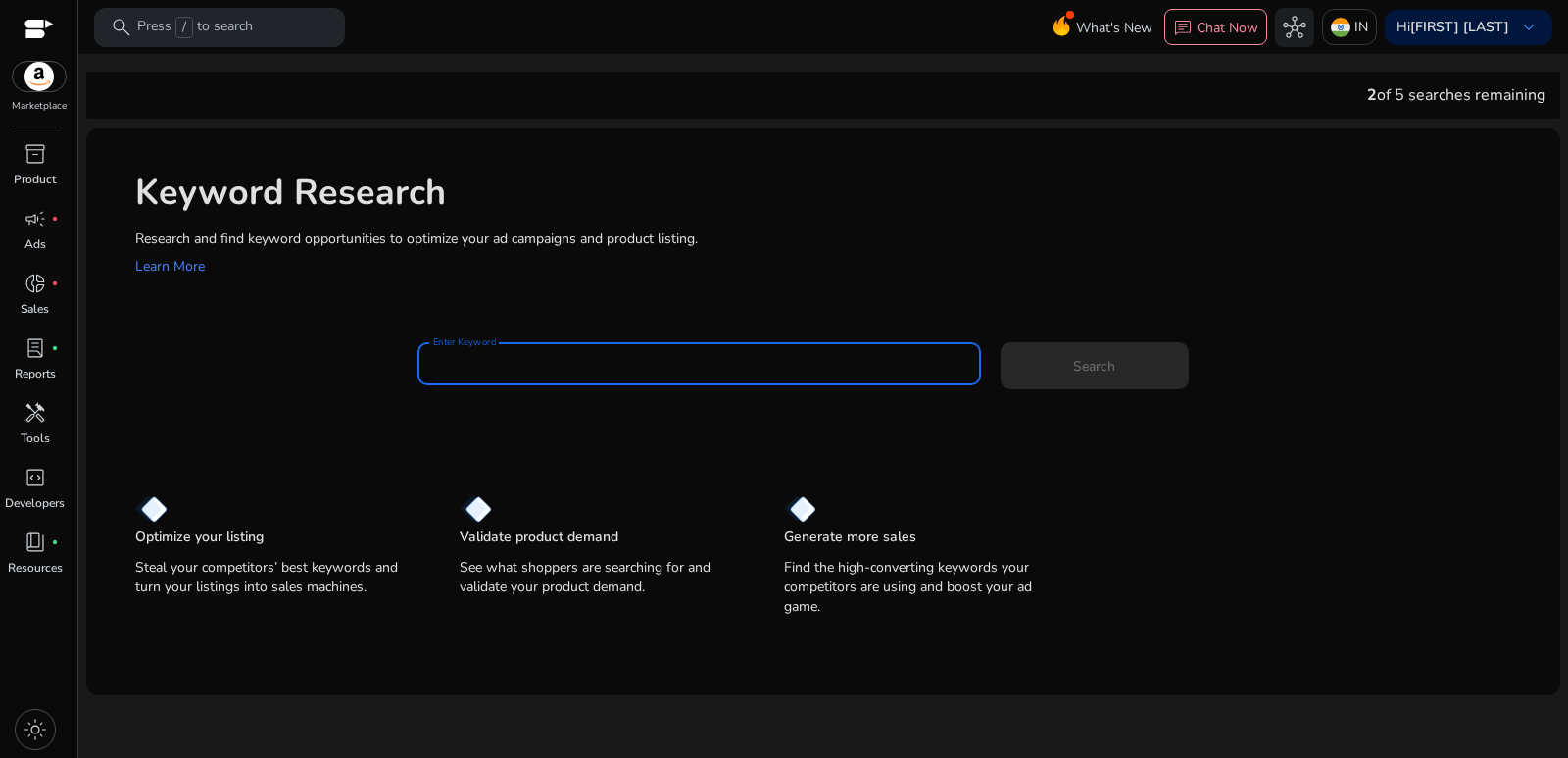 scroll, scrollTop: 0, scrollLeft: 0, axis: both 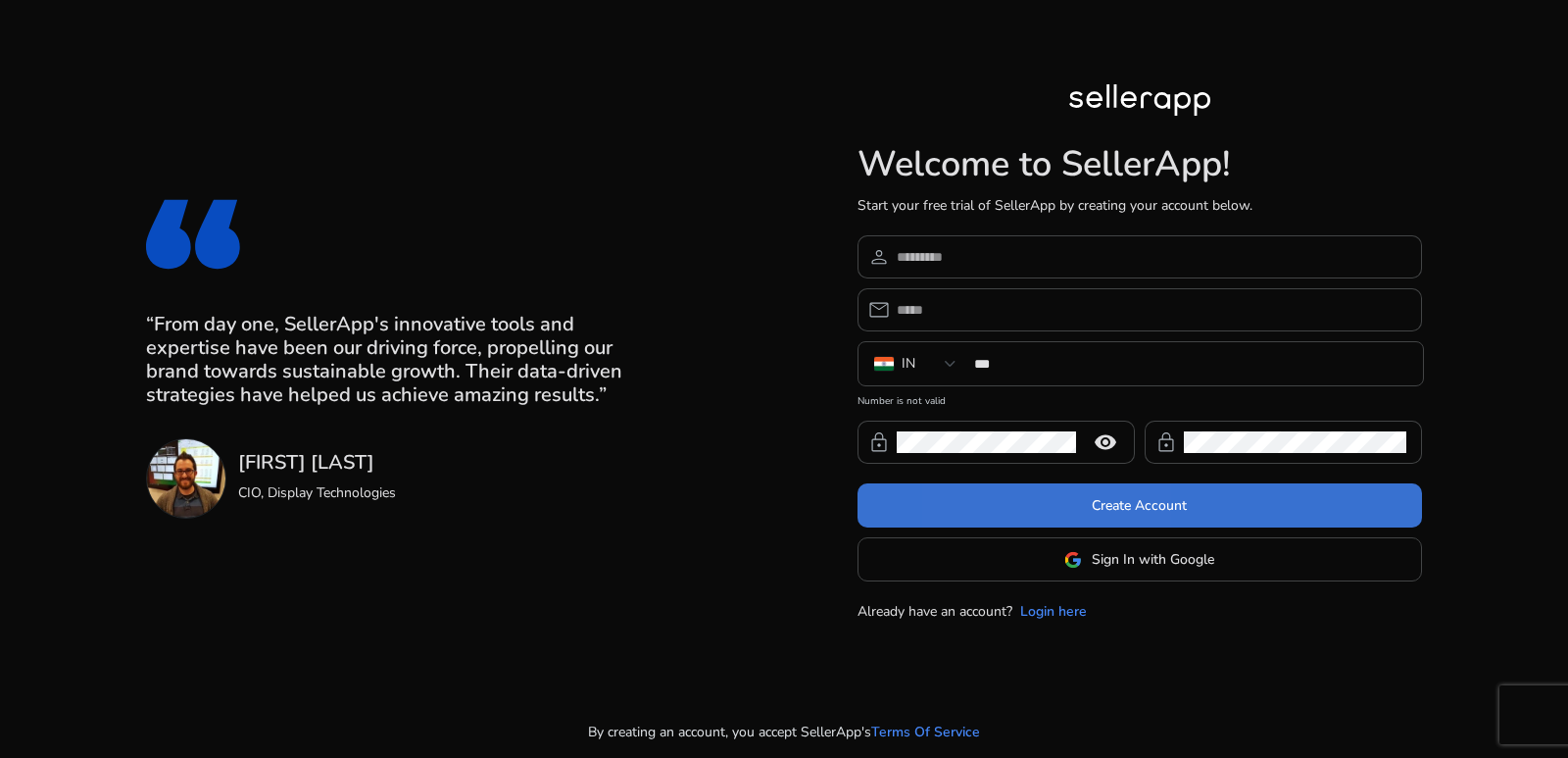 click at bounding box center [1140, 506] 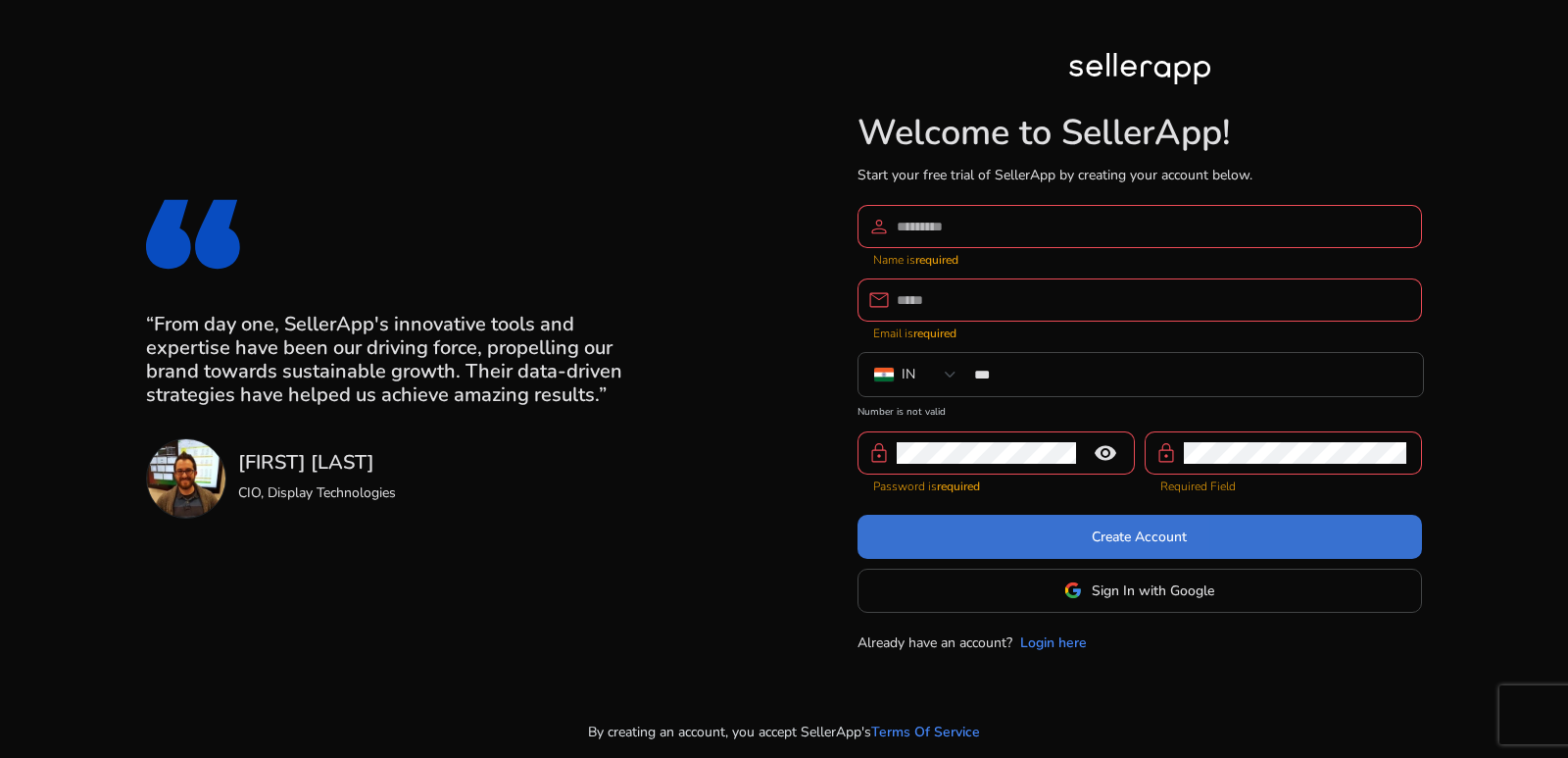 click at bounding box center (1140, 536) 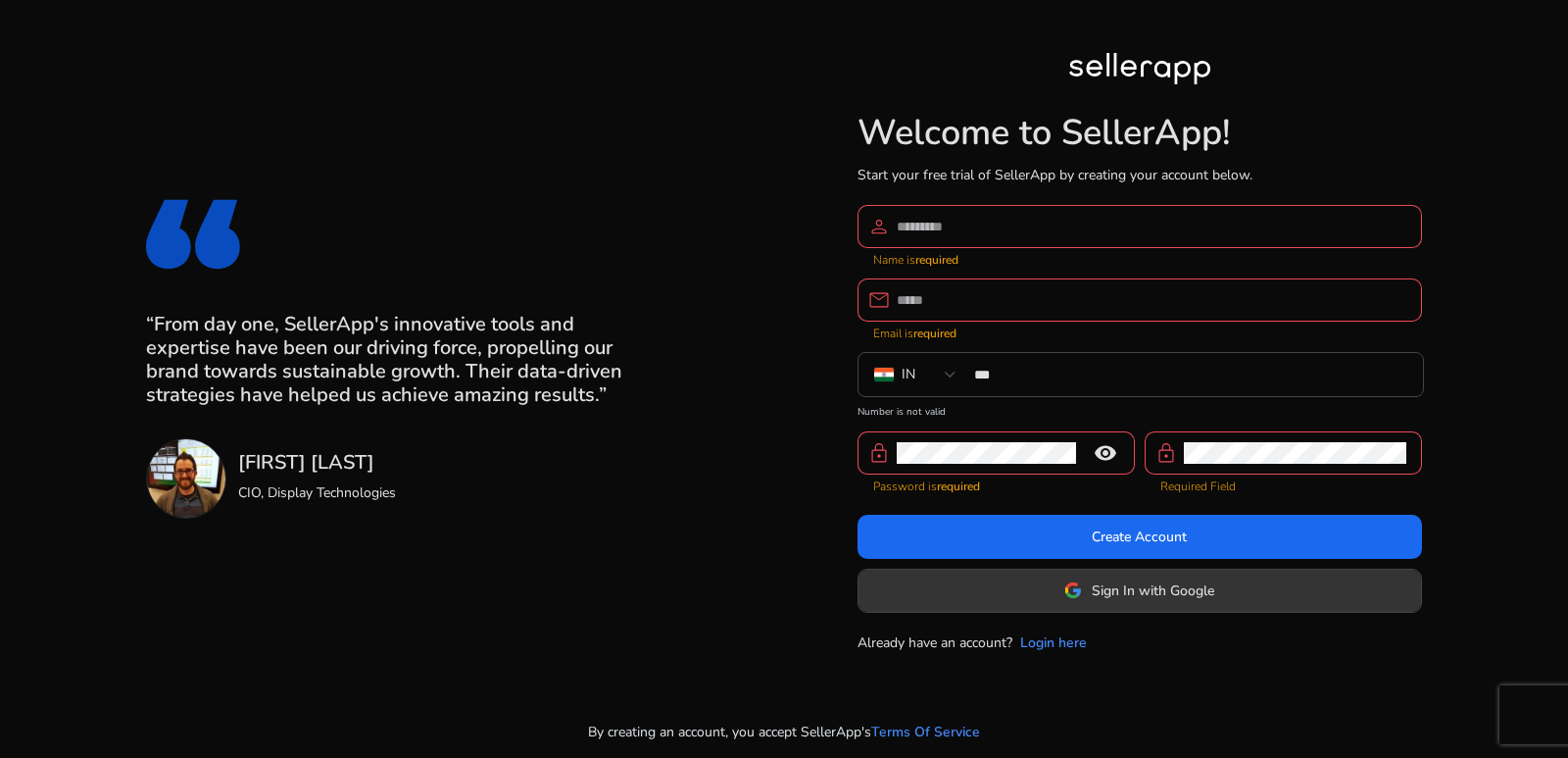 click on "Sign In with Google" 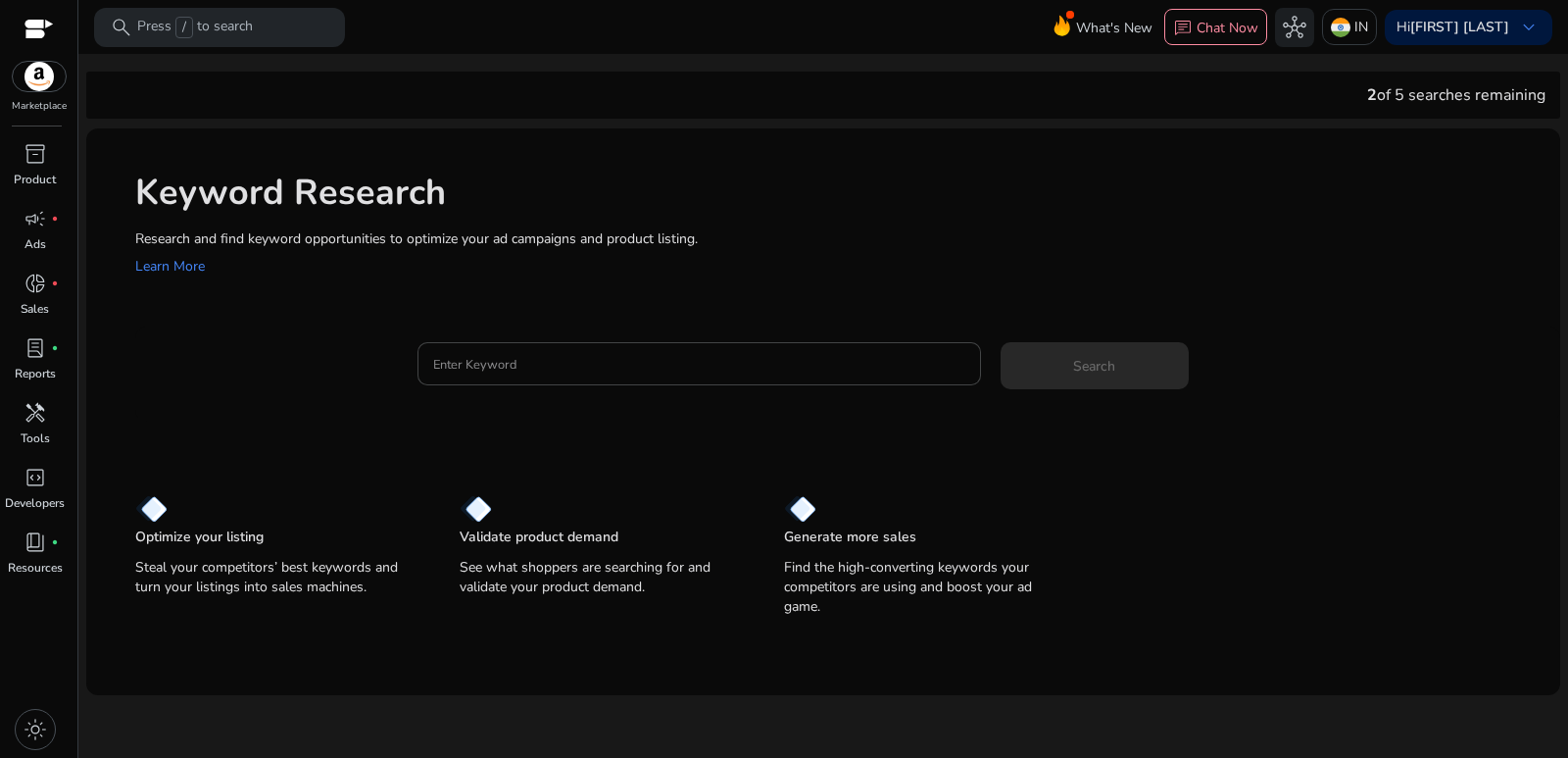 scroll, scrollTop: 0, scrollLeft: 0, axis: both 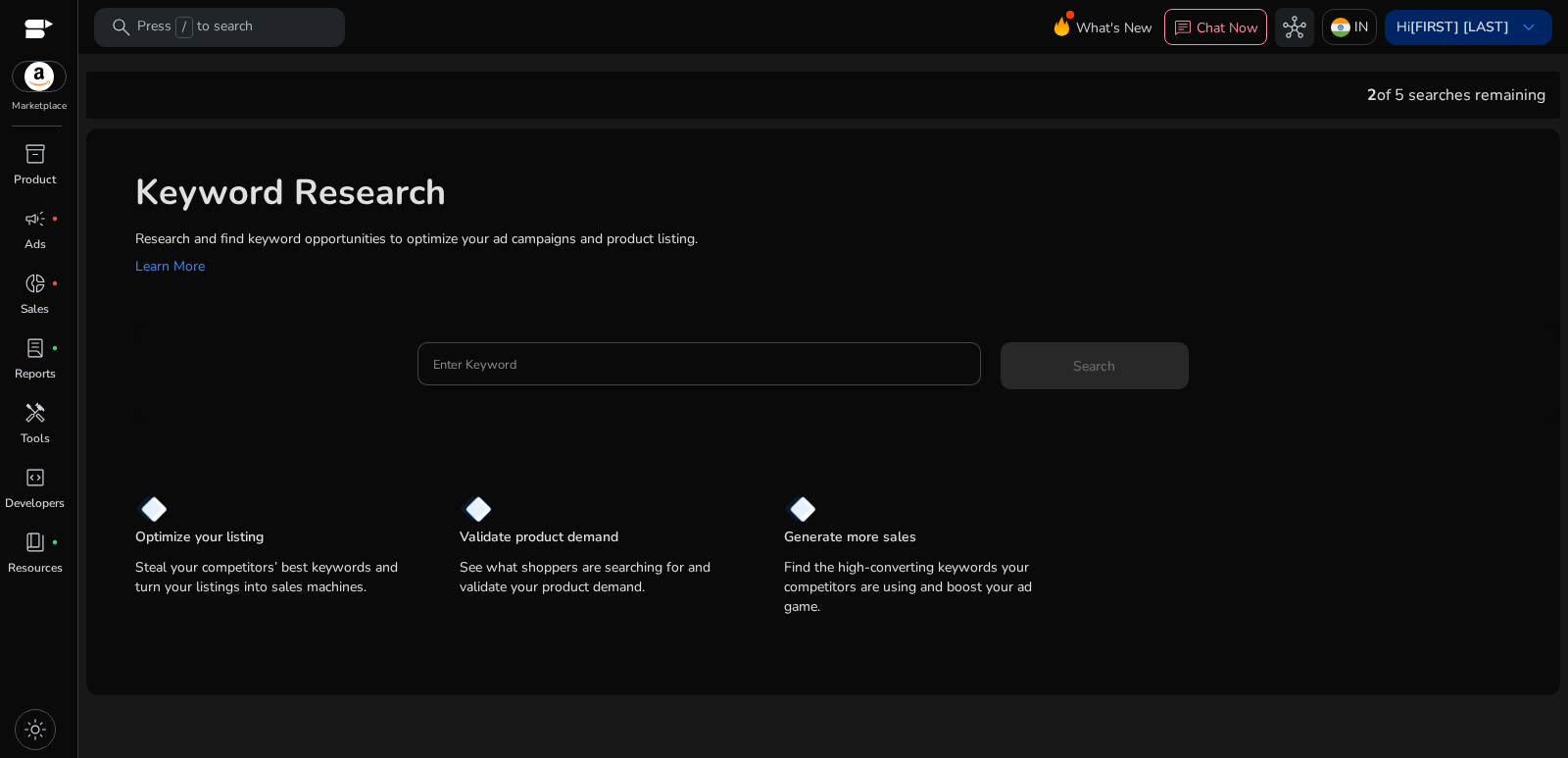 click on "keyboard_arrow_down" at bounding box center [1529, 27] 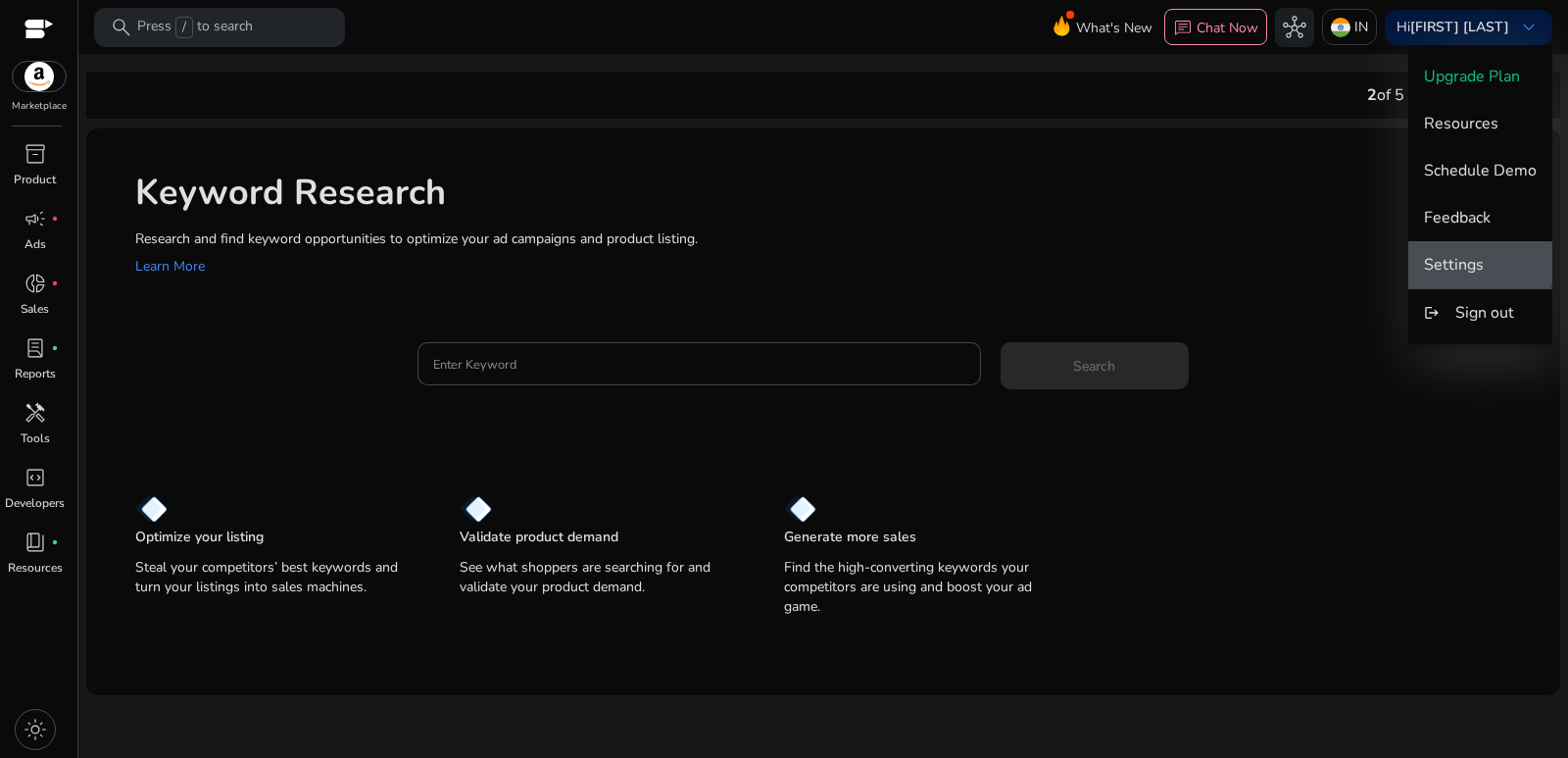 click on "Settings" at bounding box center [1453, 265] 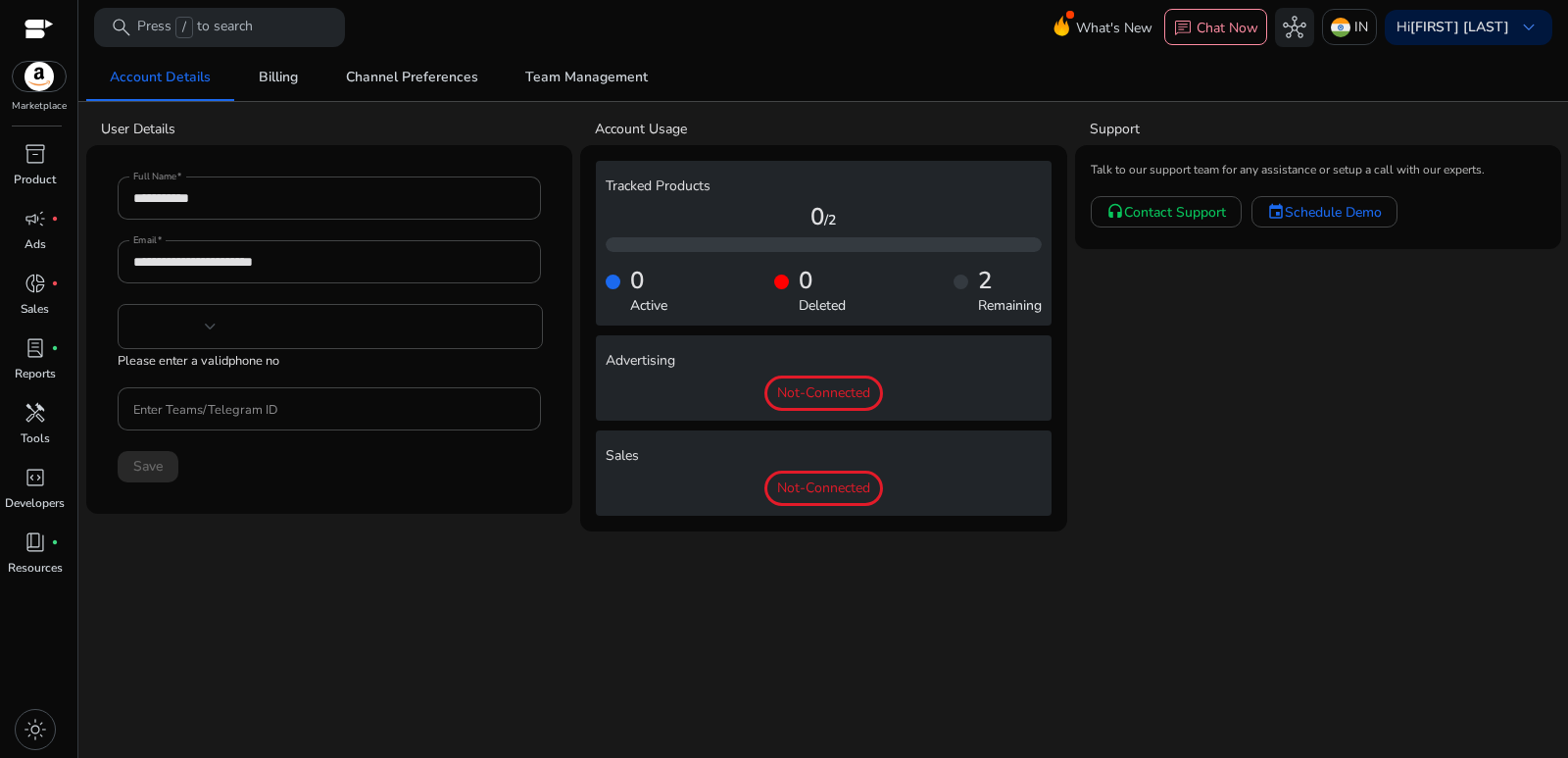 type on "***" 